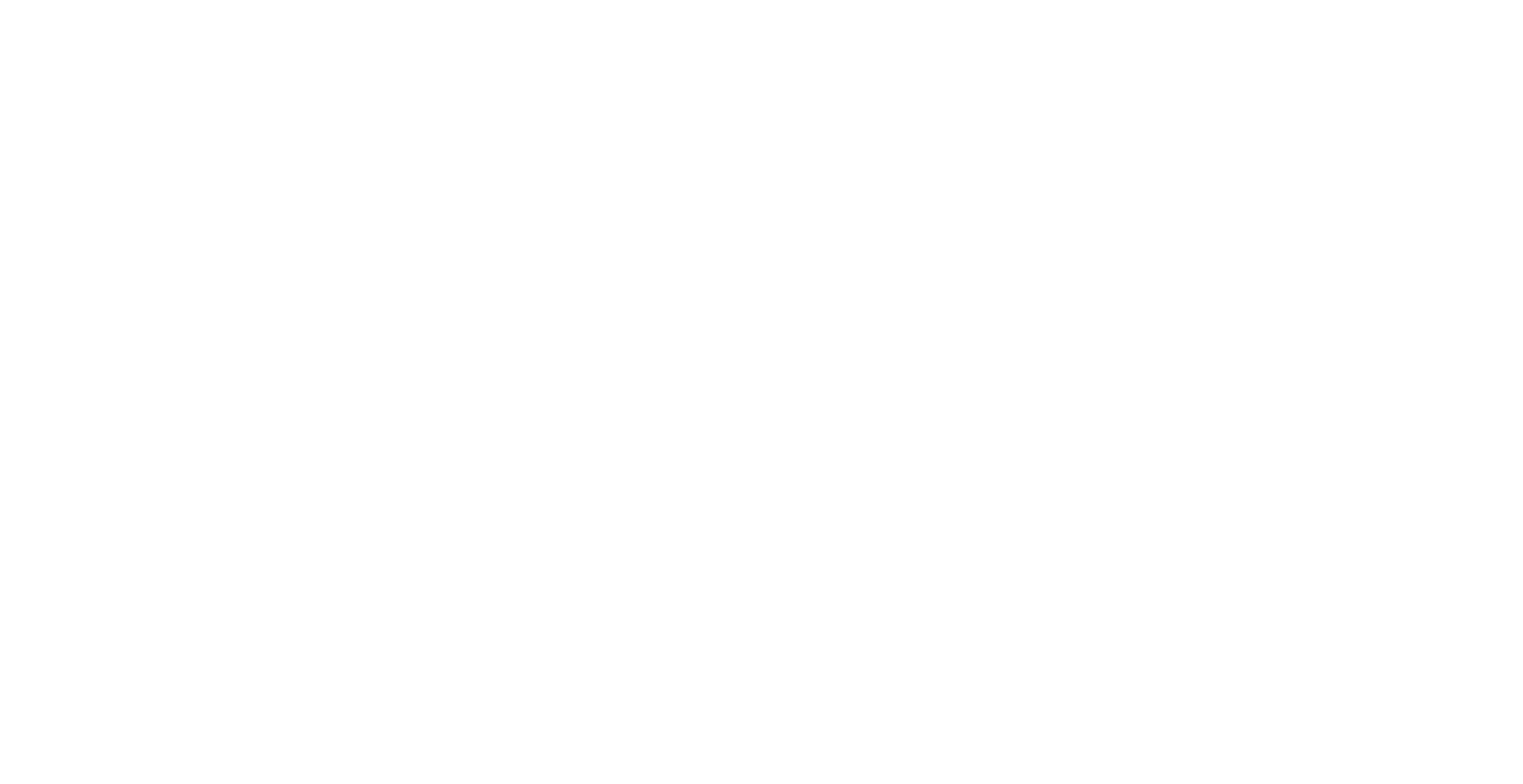 scroll, scrollTop: 0, scrollLeft: 0, axis: both 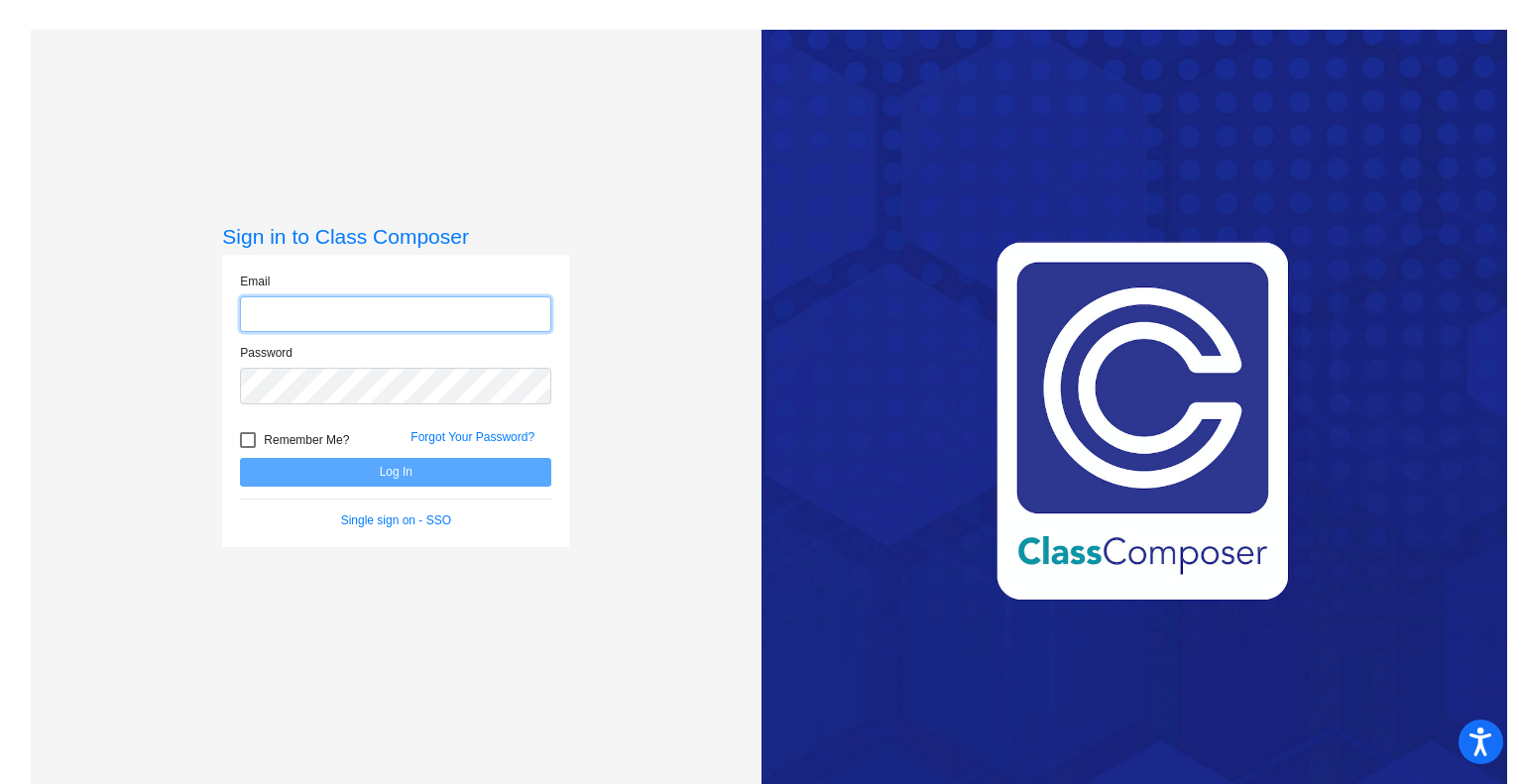 type on "[EMAIL_ADDRESS][DOMAIN_NAME]" 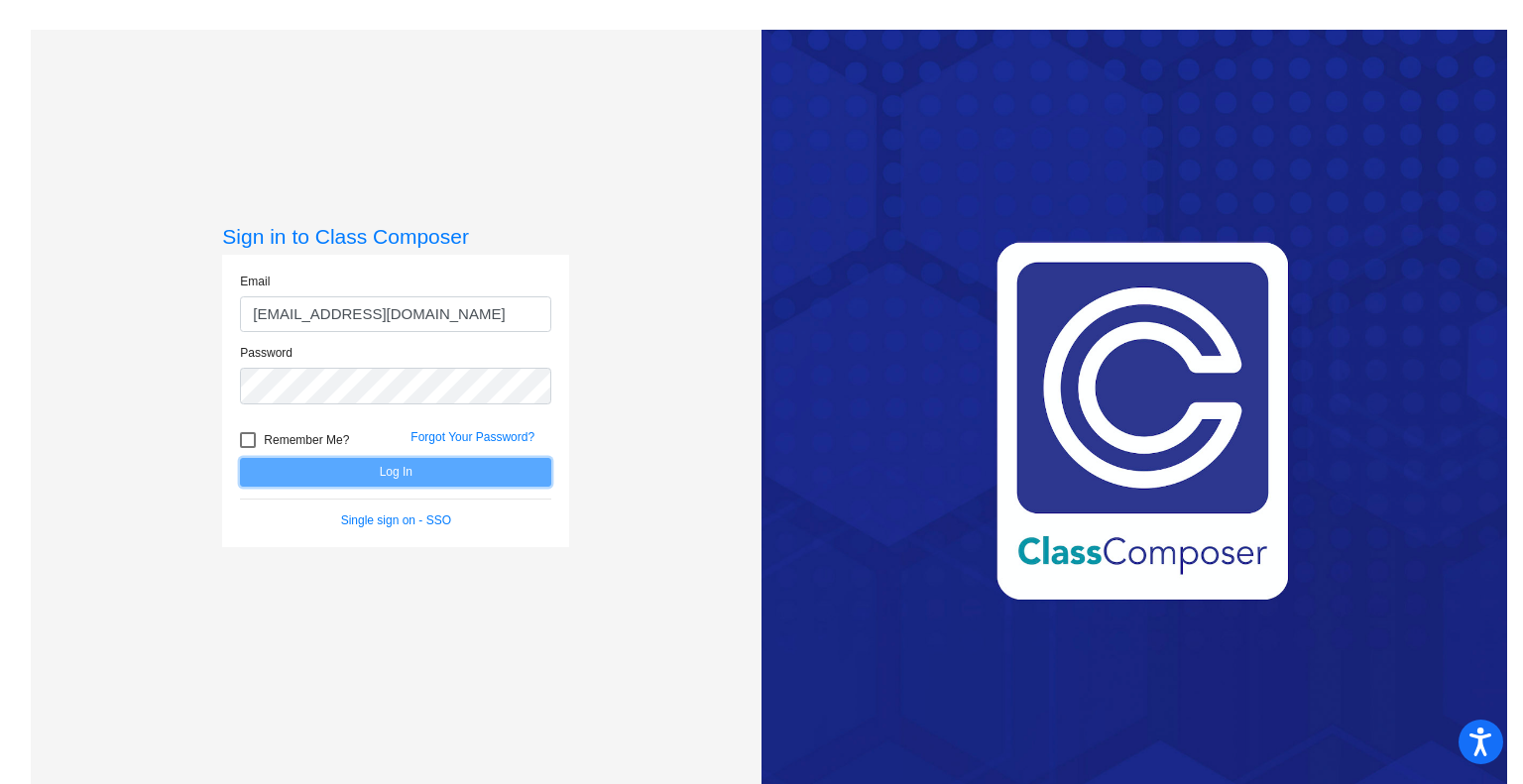 click on "Log In" 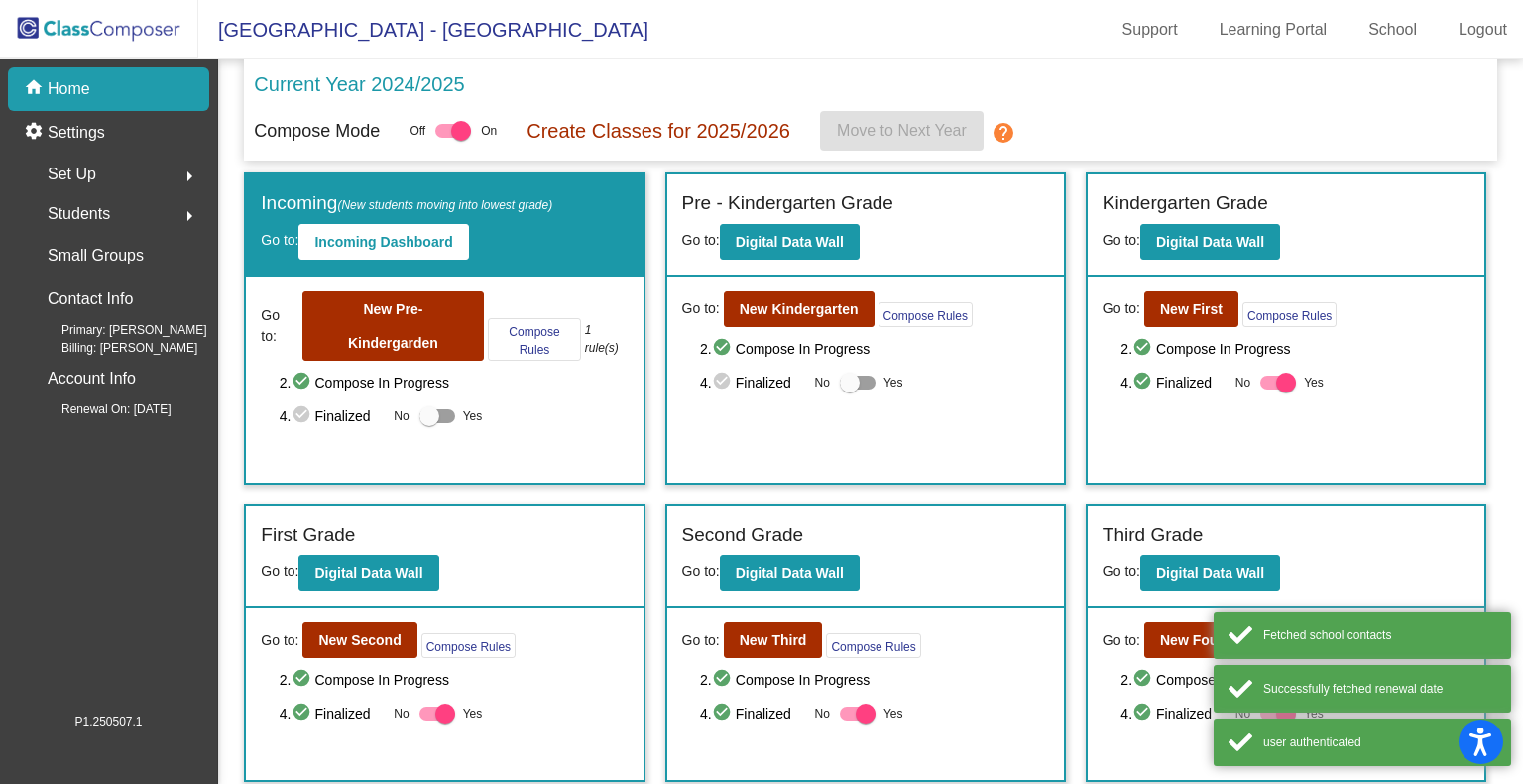scroll, scrollTop: 289, scrollLeft: 0, axis: vertical 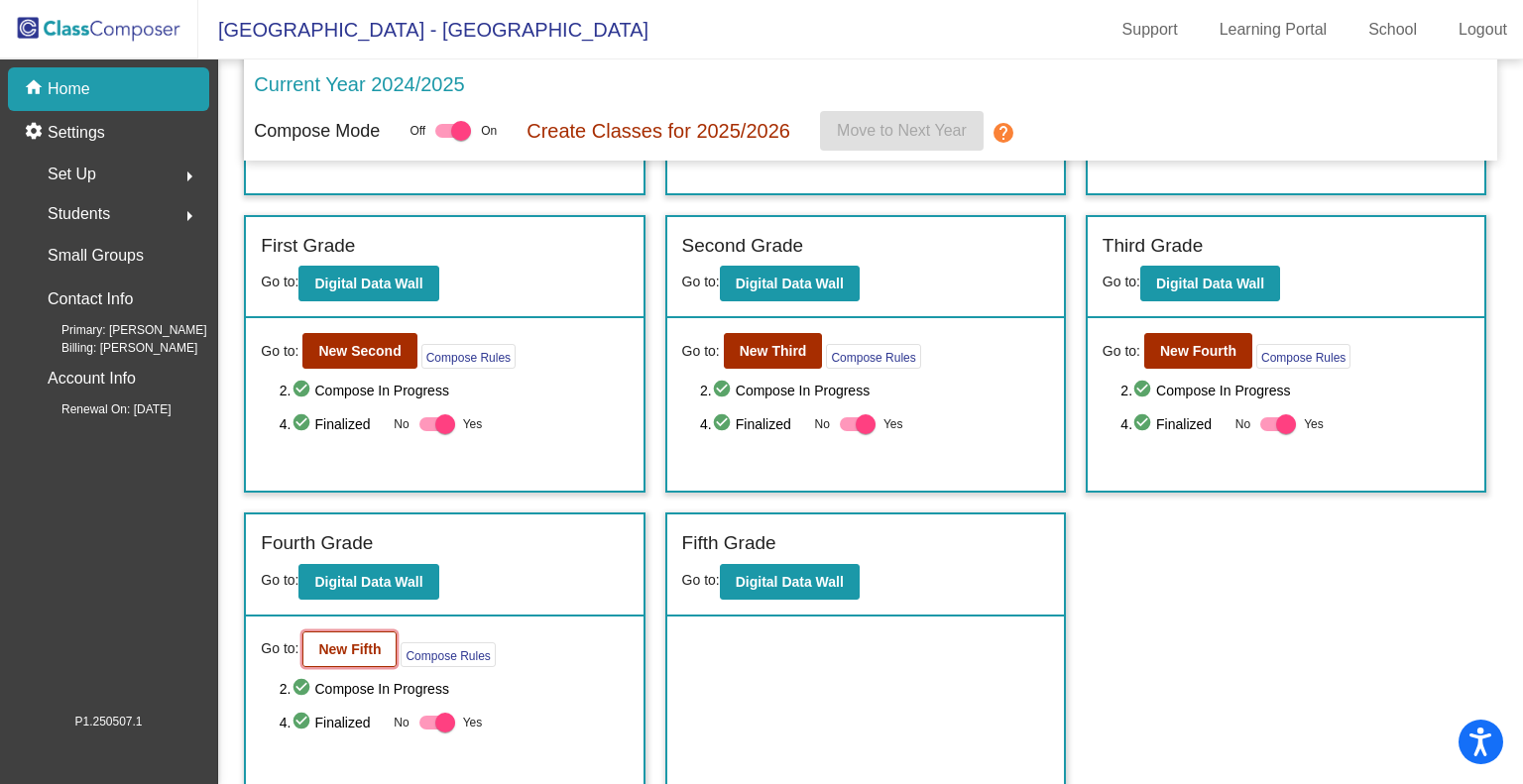 click on "New Fifth" 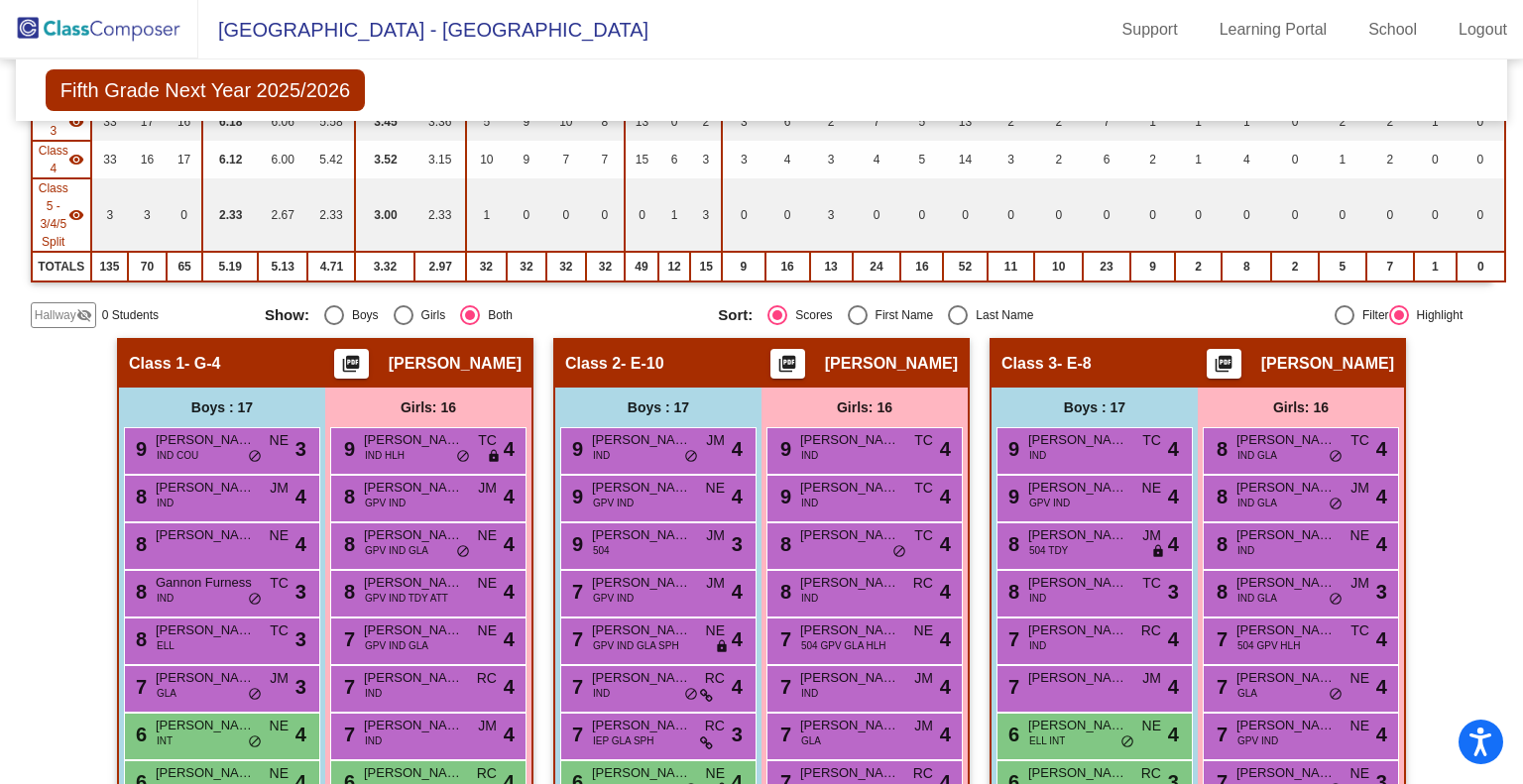 scroll, scrollTop: 388, scrollLeft: 0, axis: vertical 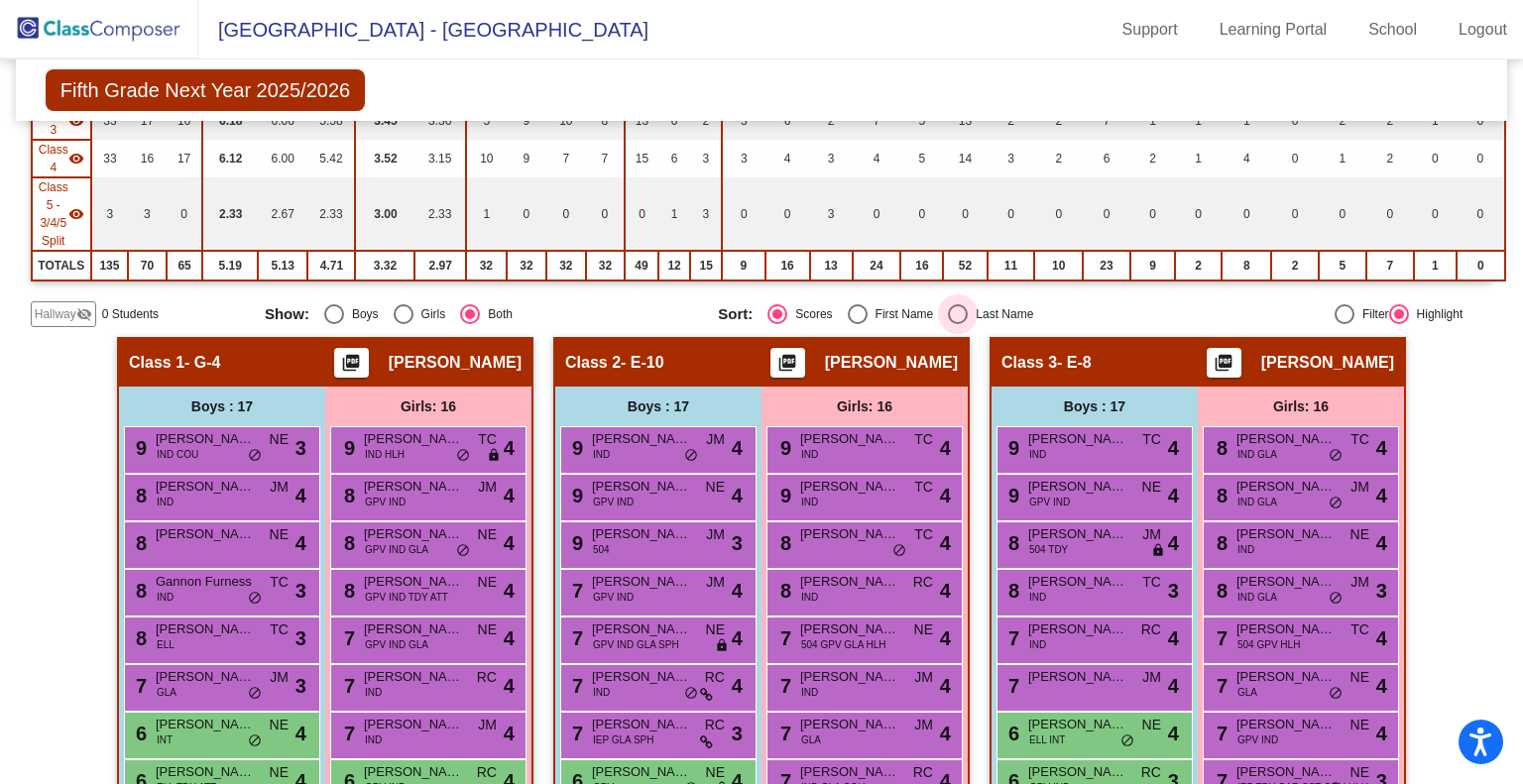click at bounding box center [958, 314] 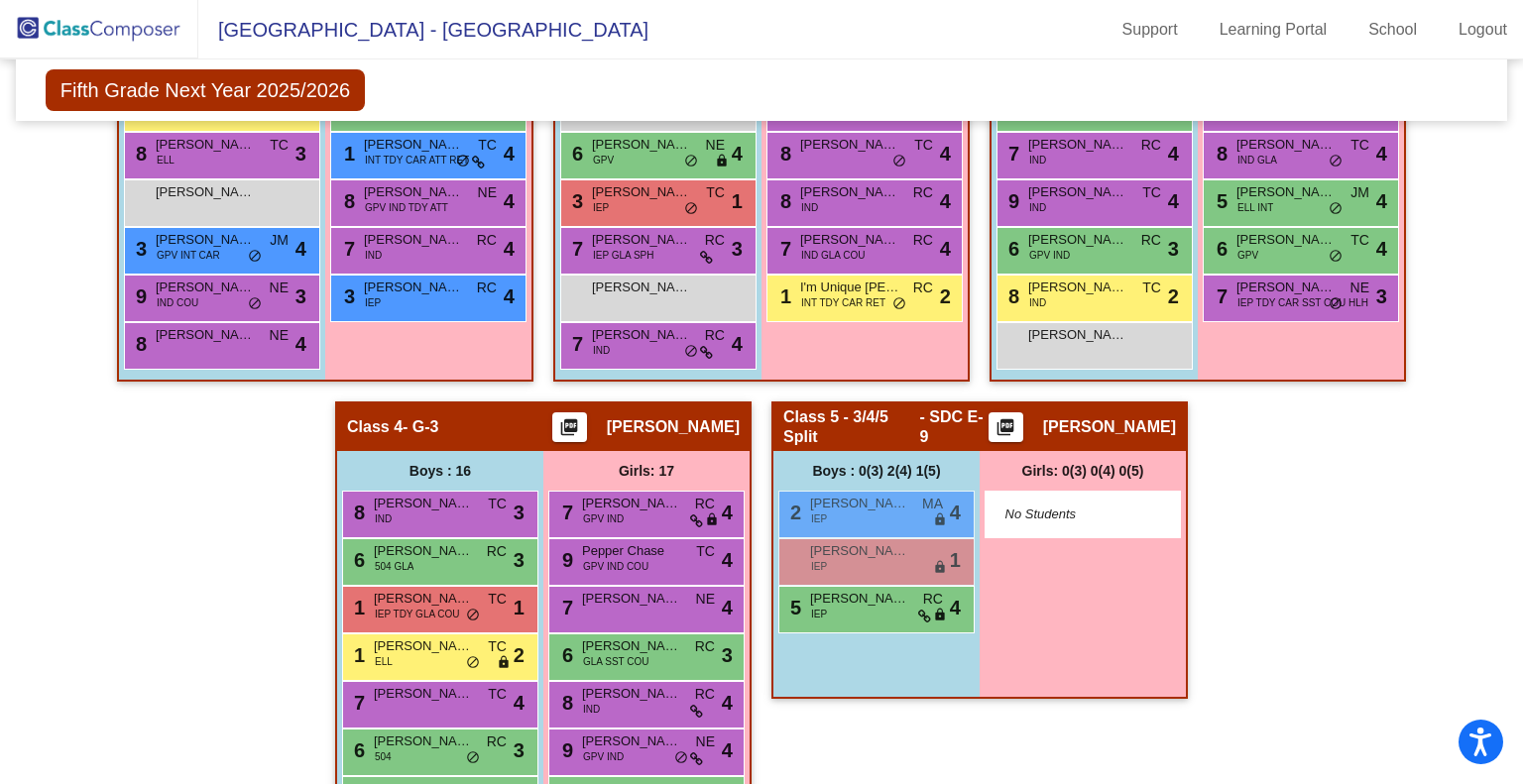 scroll, scrollTop: 1257, scrollLeft: 0, axis: vertical 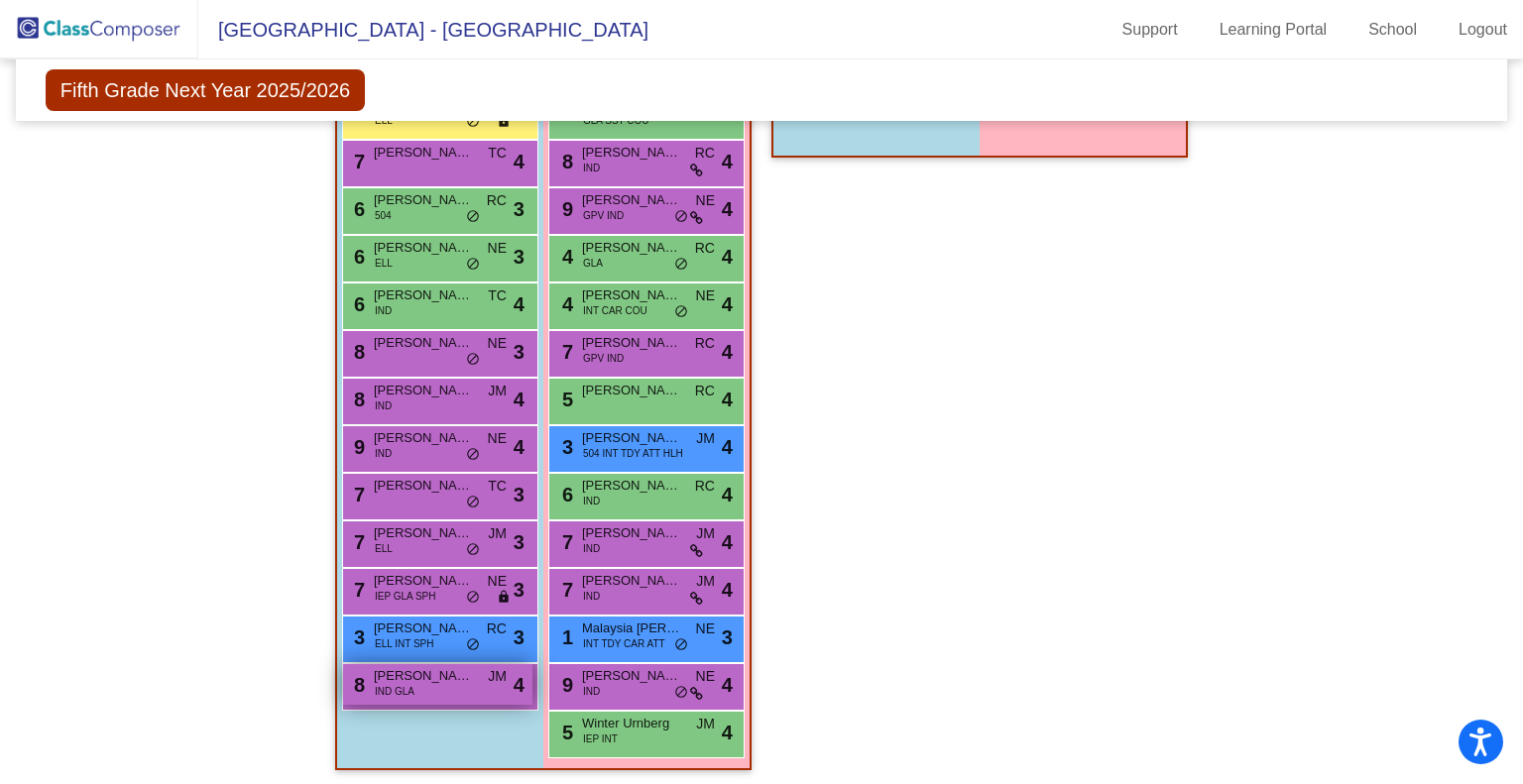 click on "8 [PERSON_NAME] (Gio) [PERSON_NAME] IND GLA JM lock do_not_disturb_alt 4" at bounding box center (437, 684) 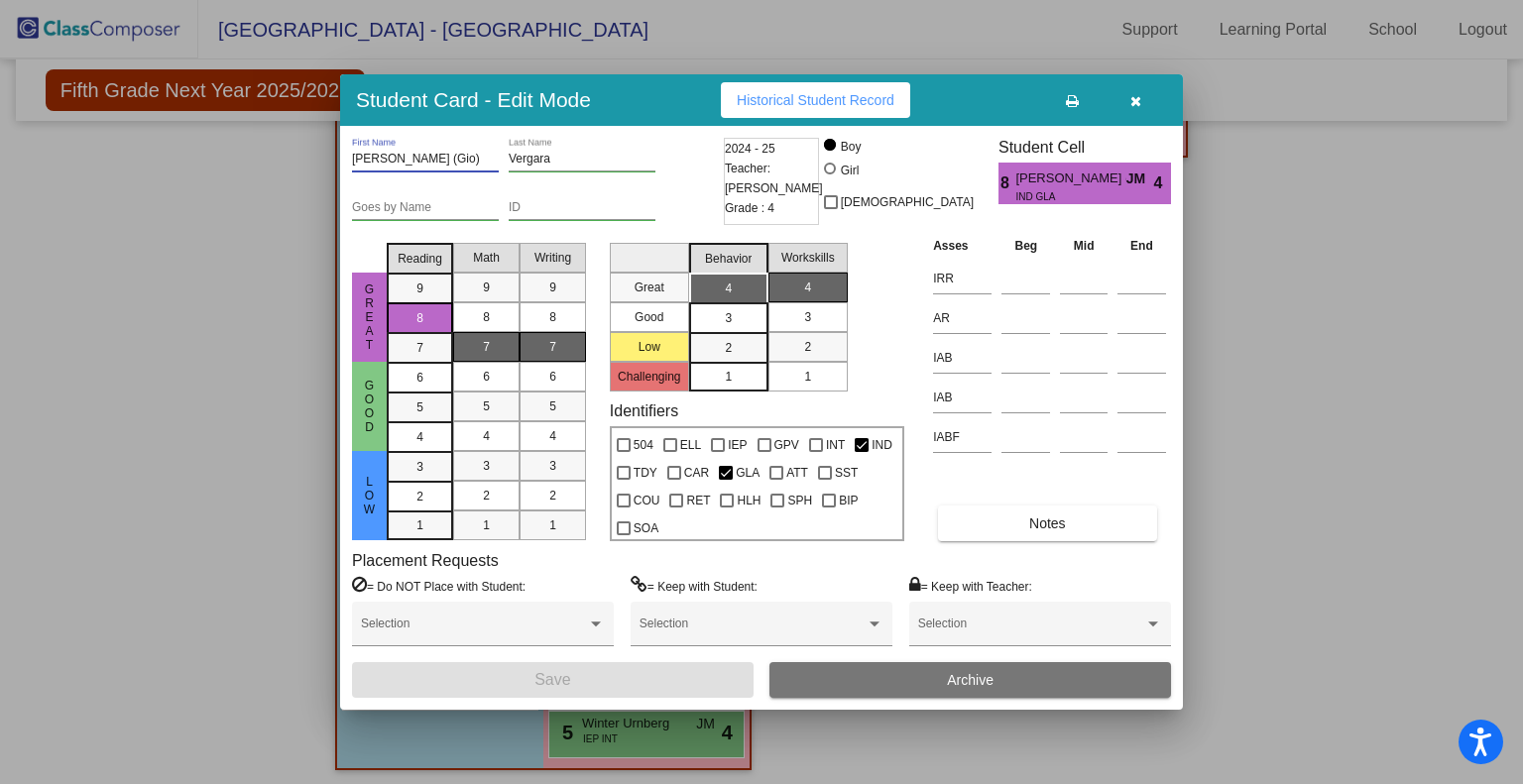 click on "[PERSON_NAME] (Gio)" at bounding box center [425, 160] 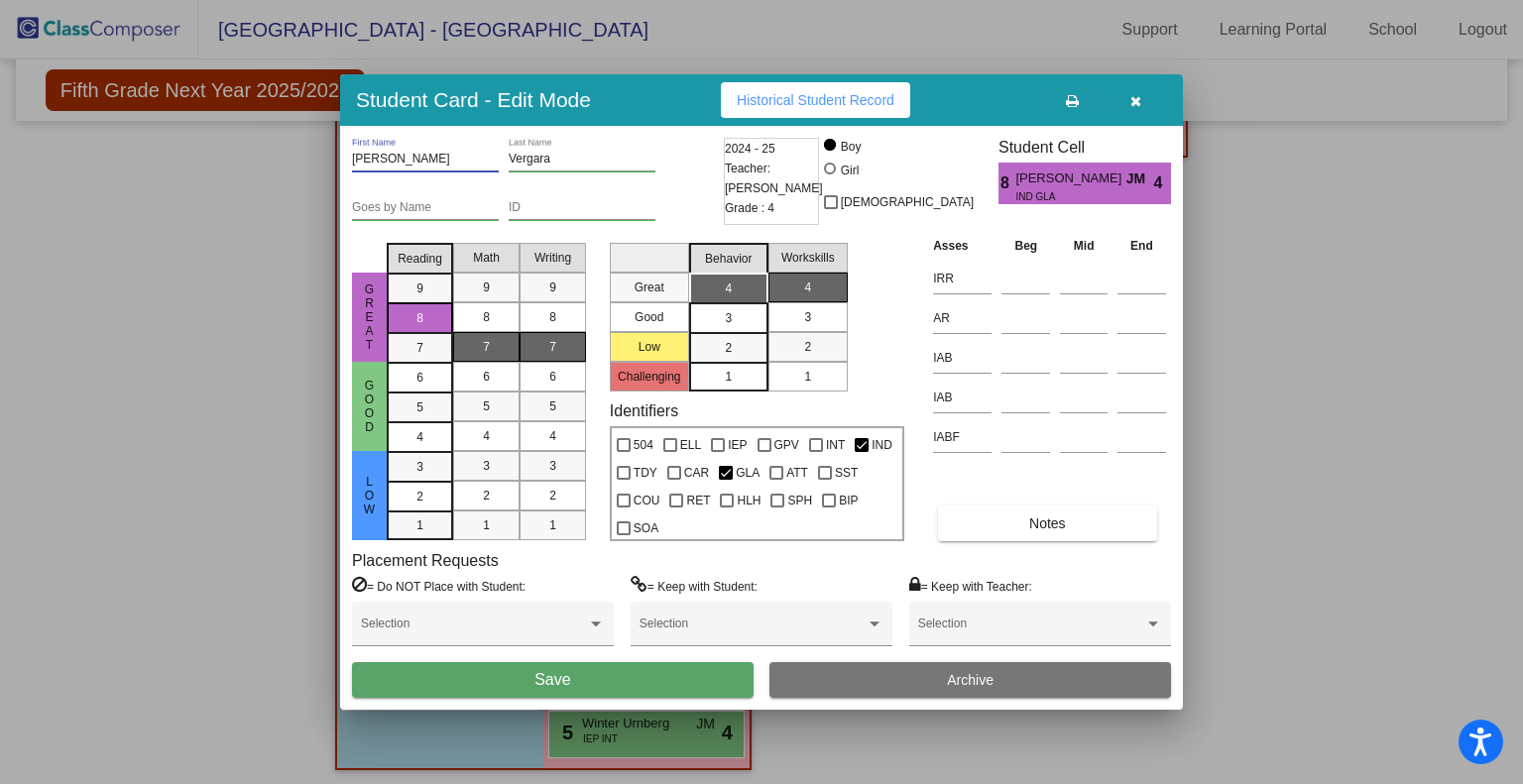 type on "[PERSON_NAME]" 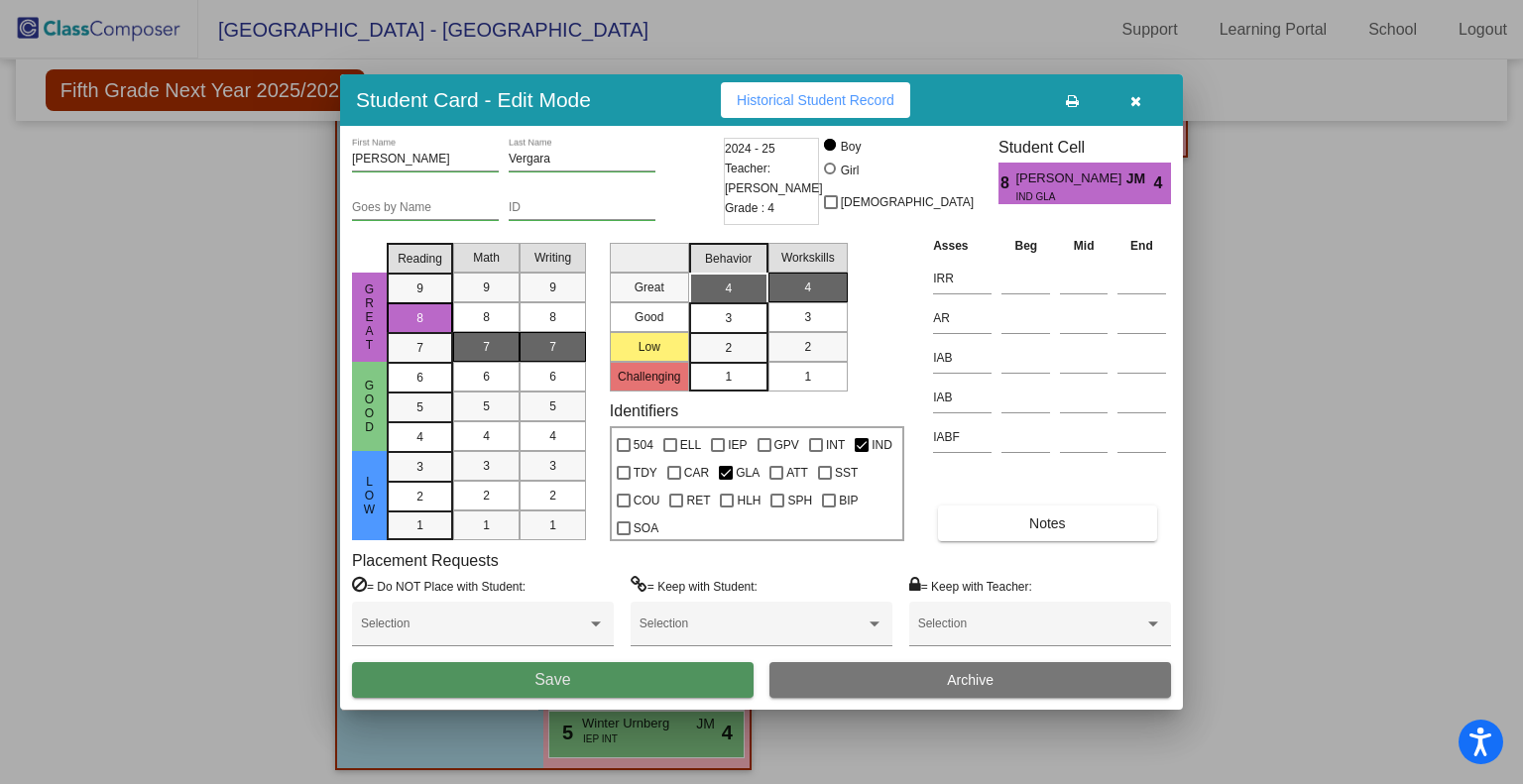 click on "Save" at bounding box center [552, 680] 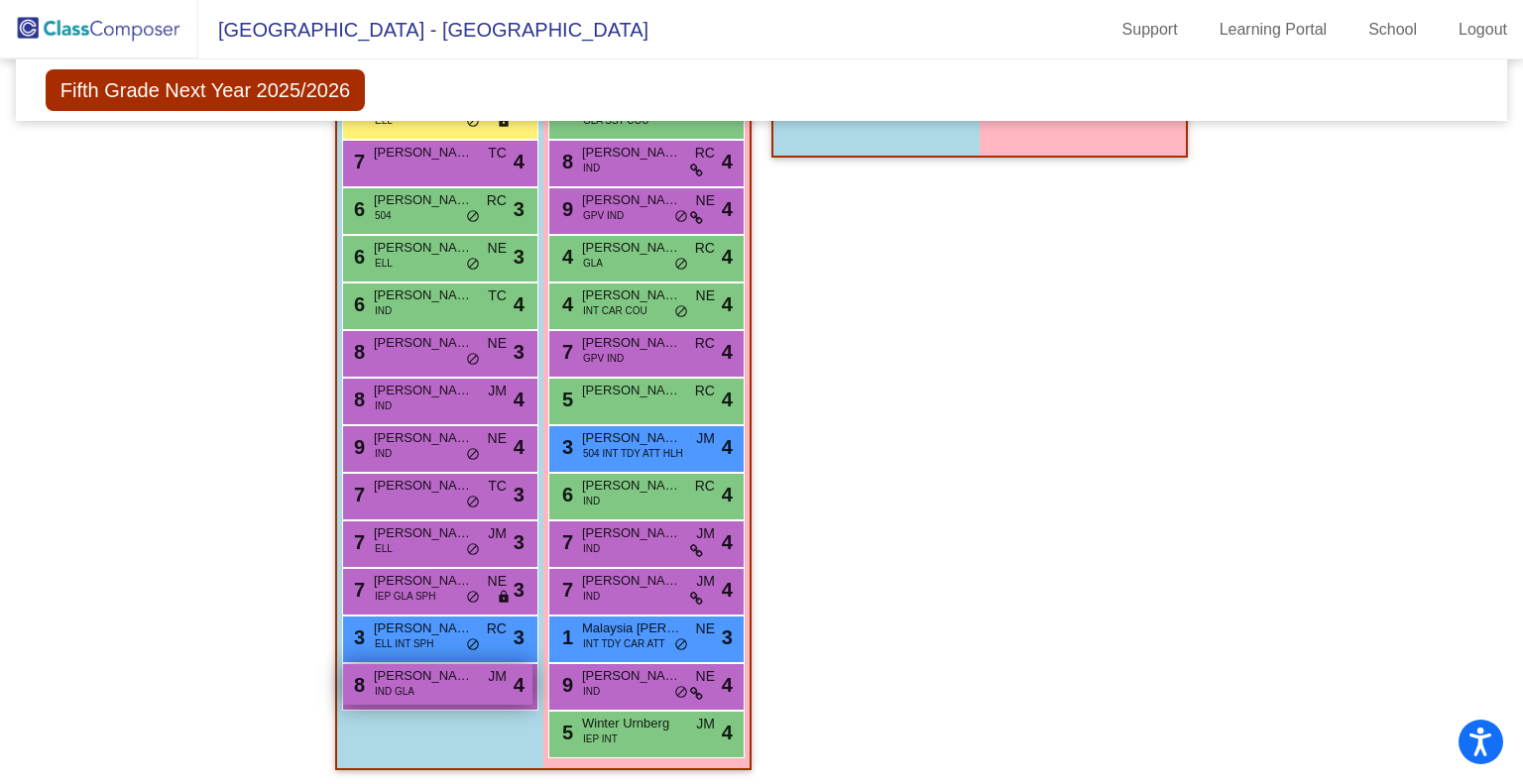 click on "8 [PERSON_NAME] IND GLA JM lock do_not_disturb_alt 4" at bounding box center (437, 684) 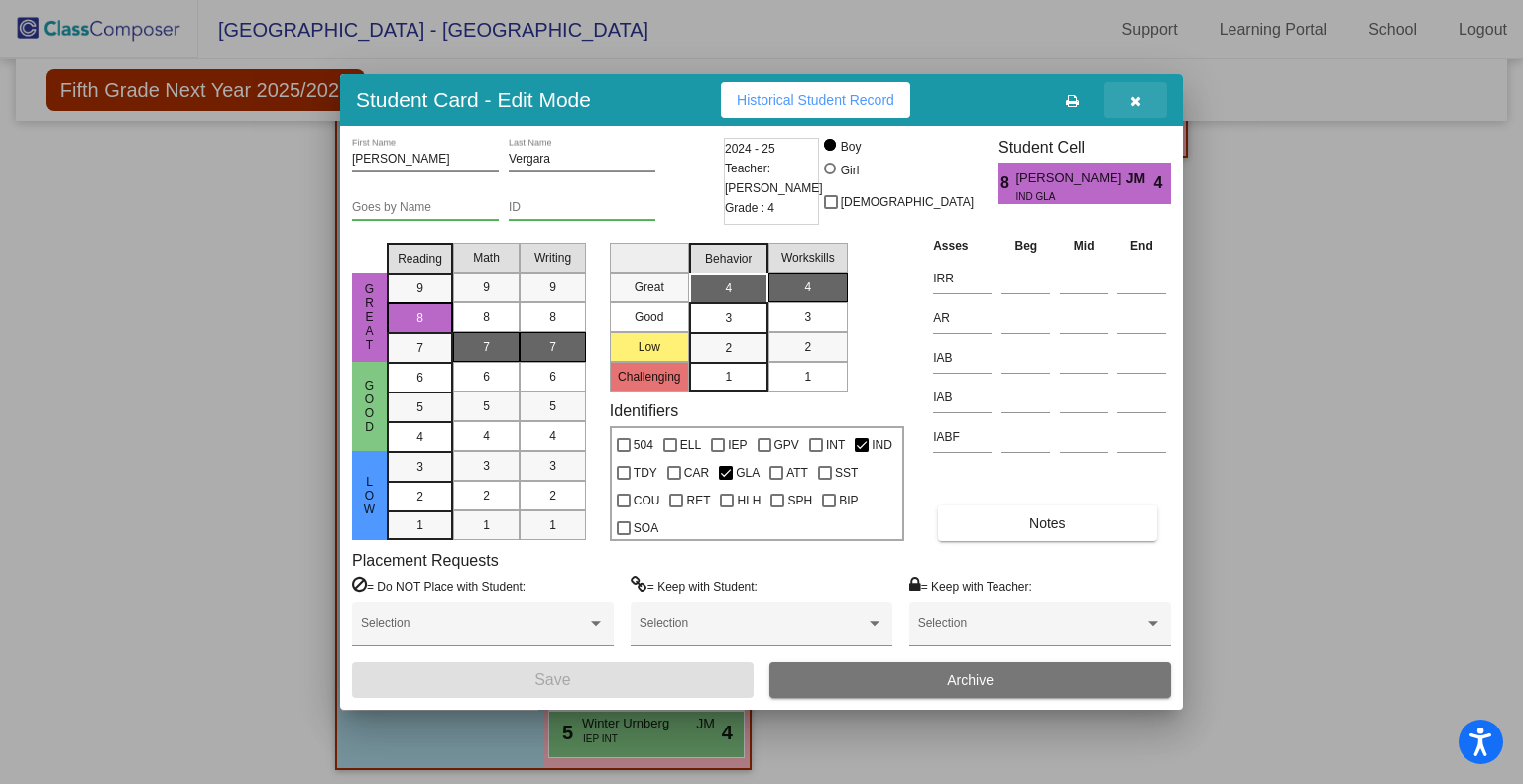 click at bounding box center (1135, 101) 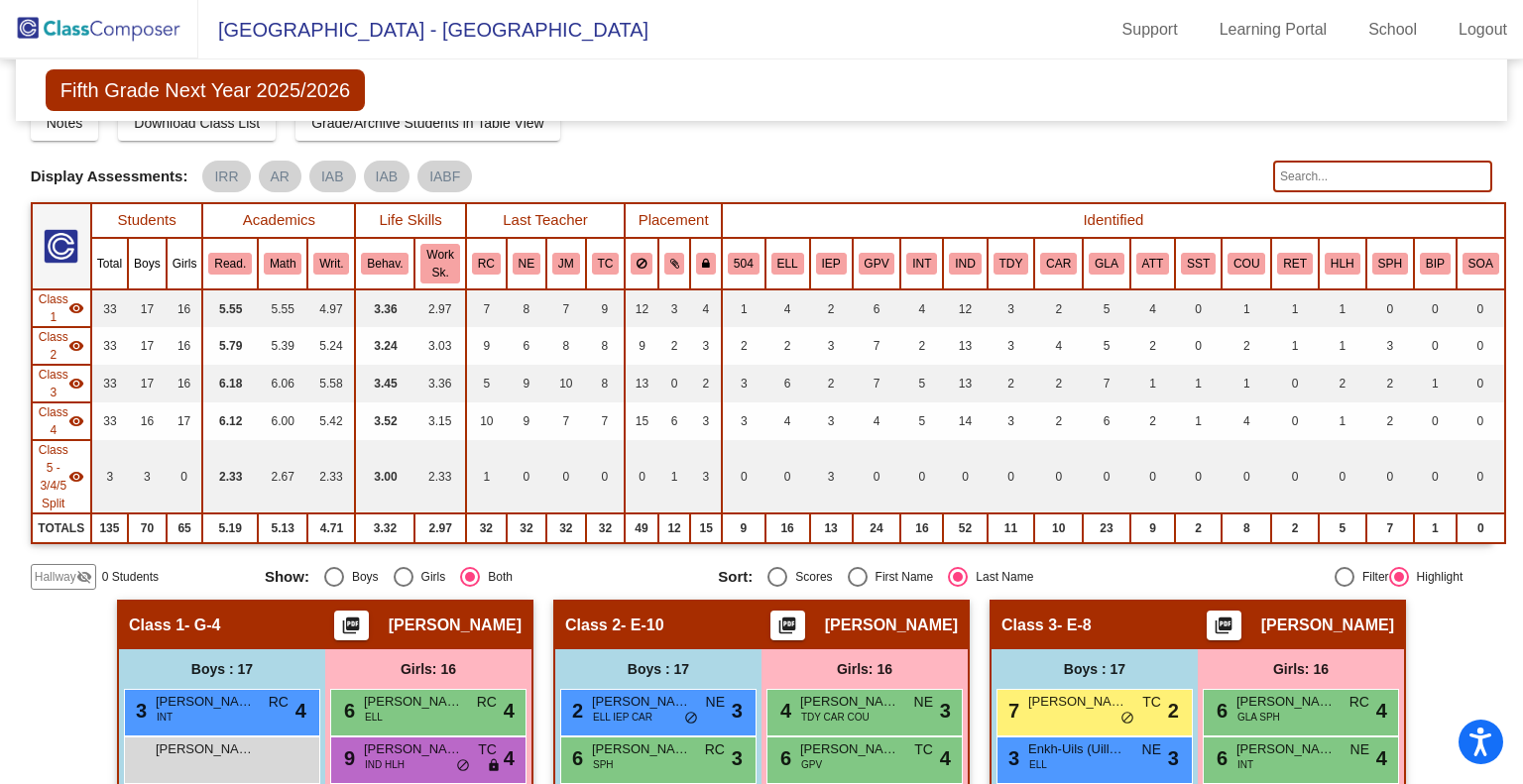 scroll, scrollTop: 113, scrollLeft: 0, axis: vertical 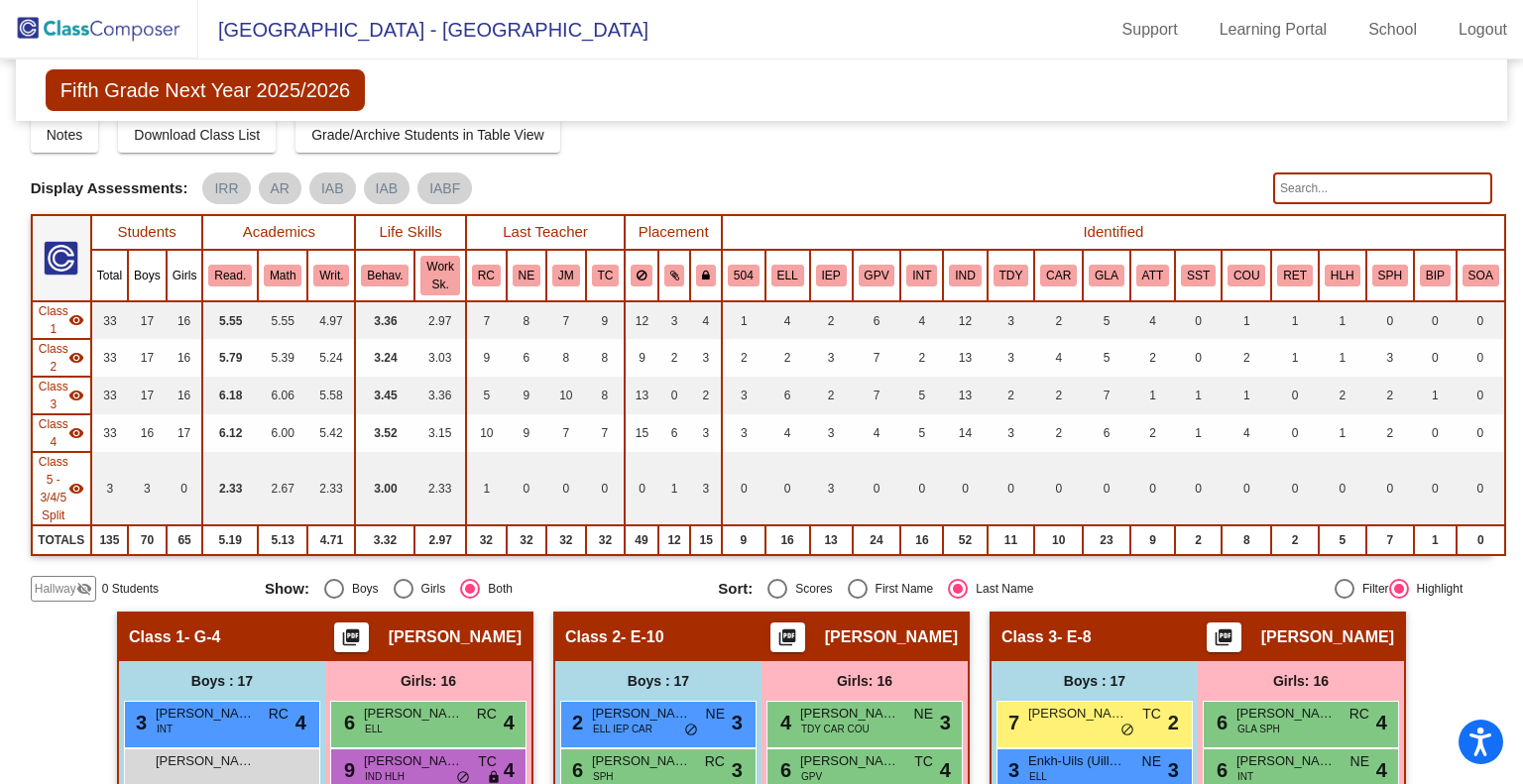 click 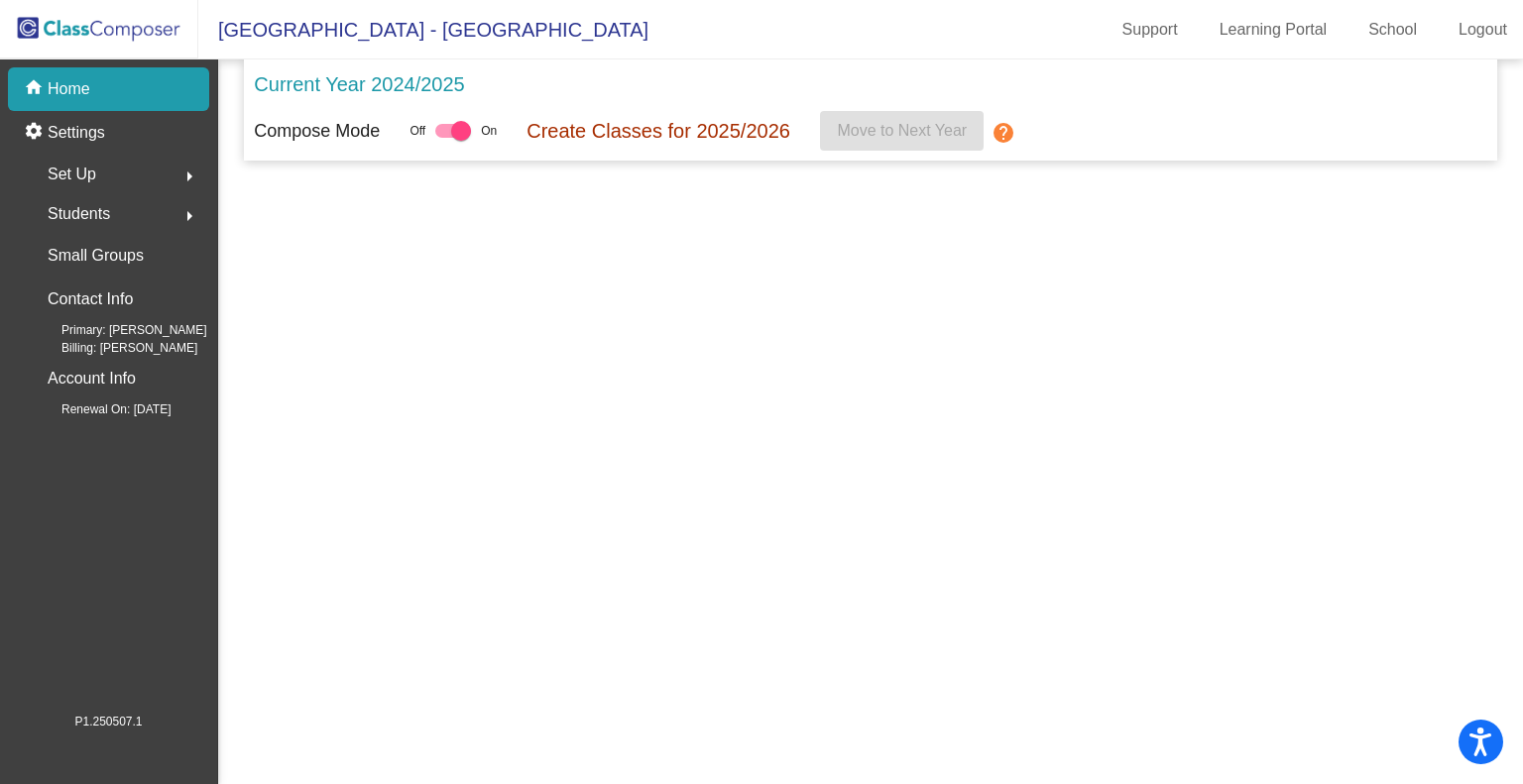 scroll, scrollTop: 0, scrollLeft: 0, axis: both 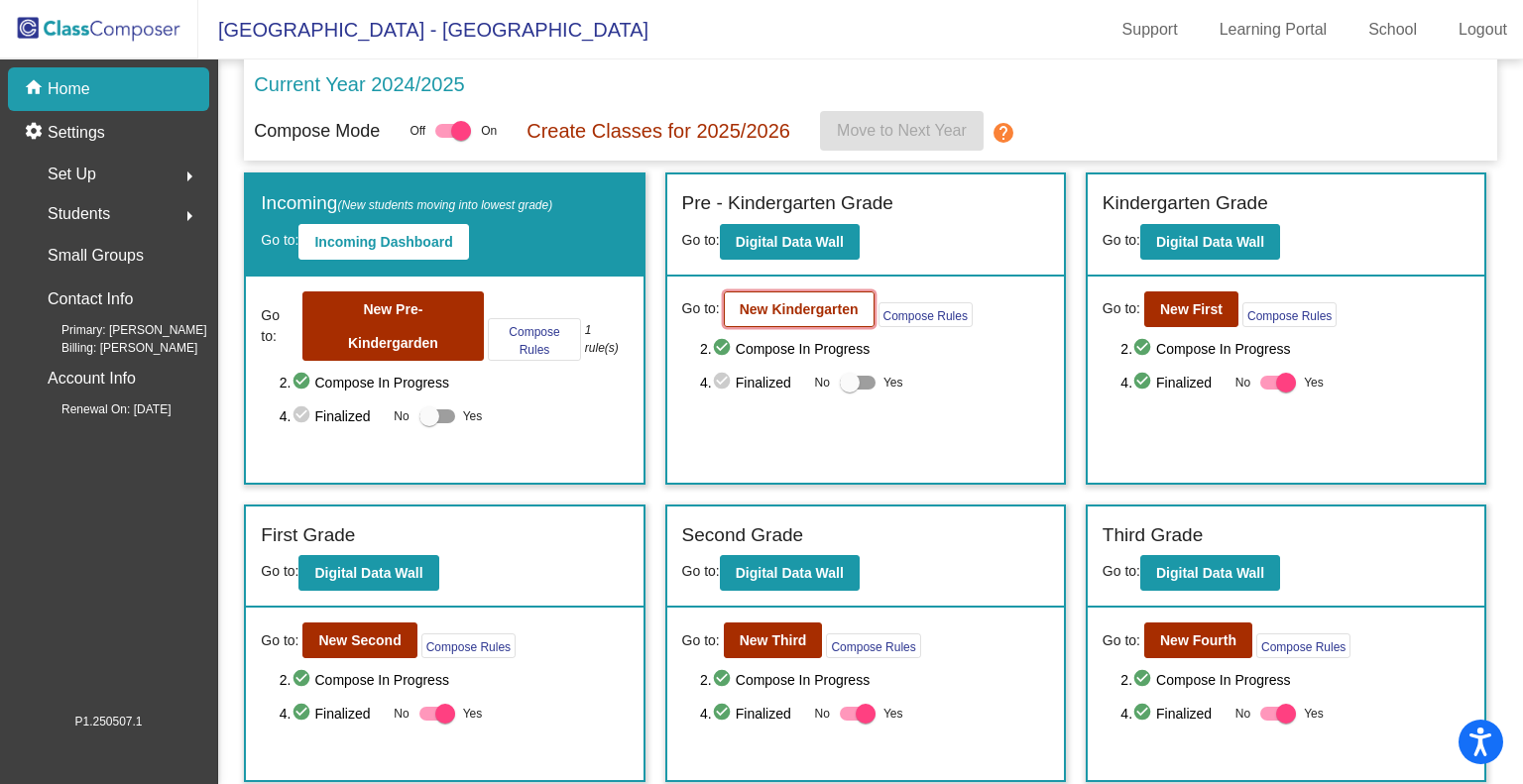 click on "New Kindergarten" 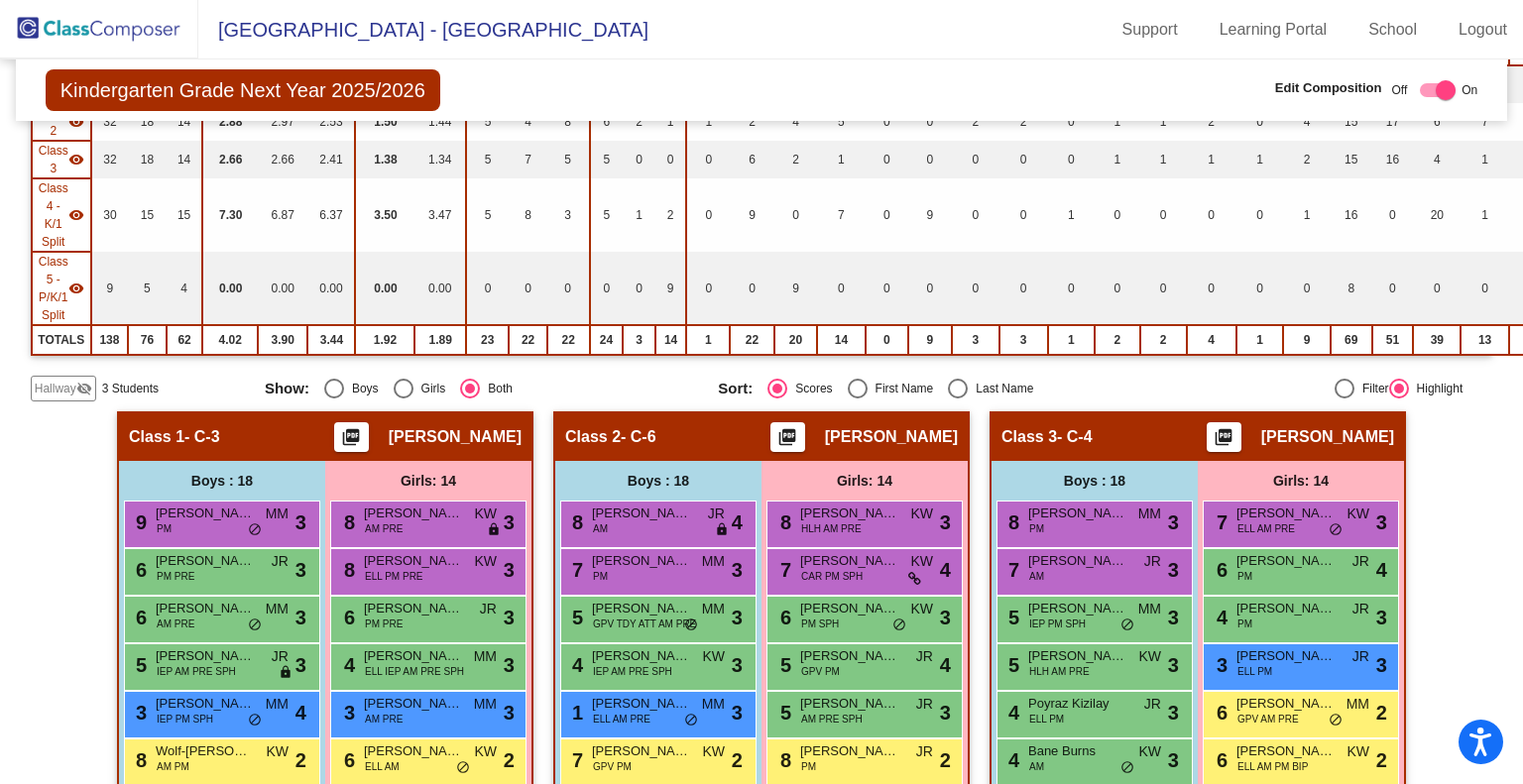 scroll, scrollTop: 299, scrollLeft: 0, axis: vertical 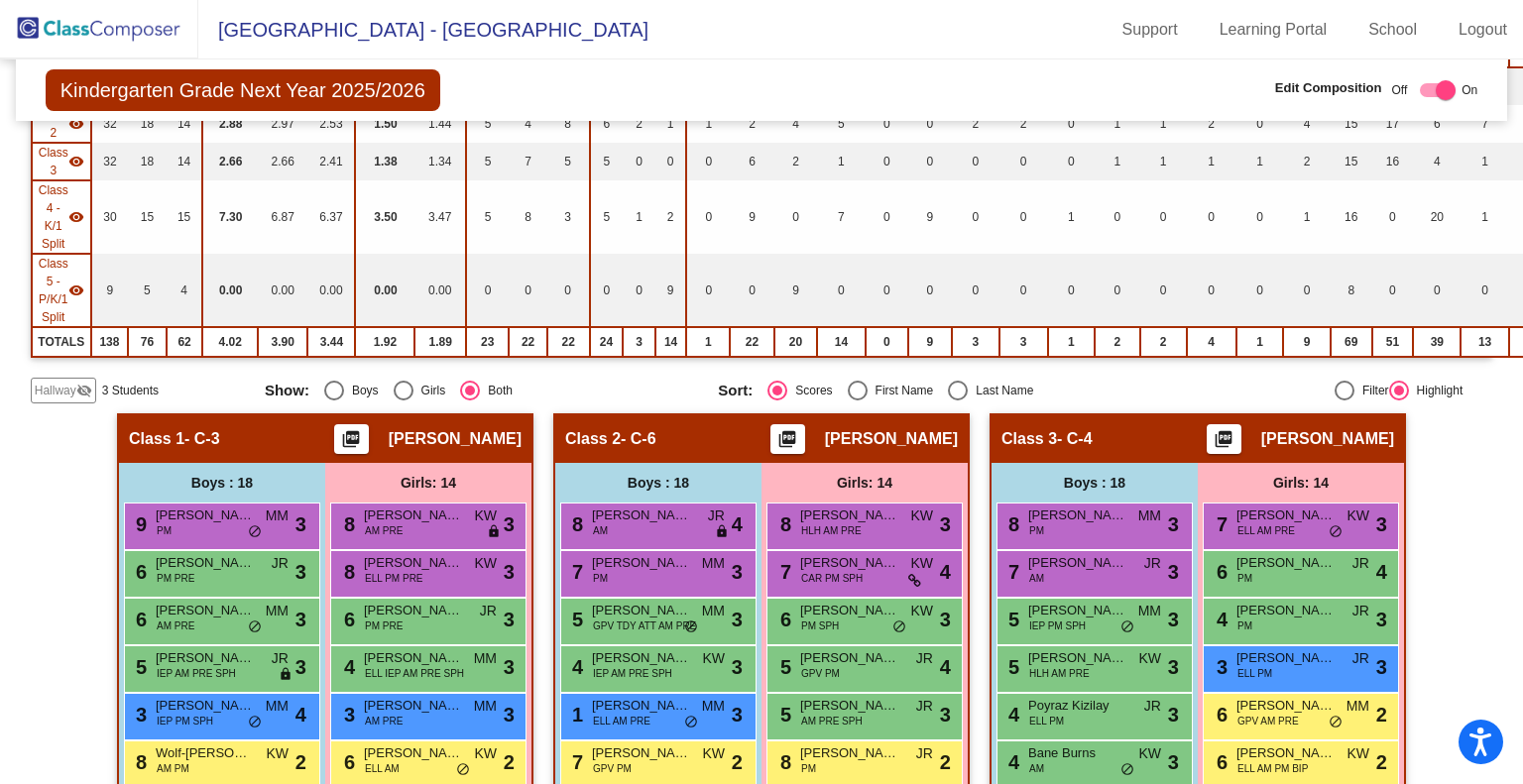click on "Hallway" 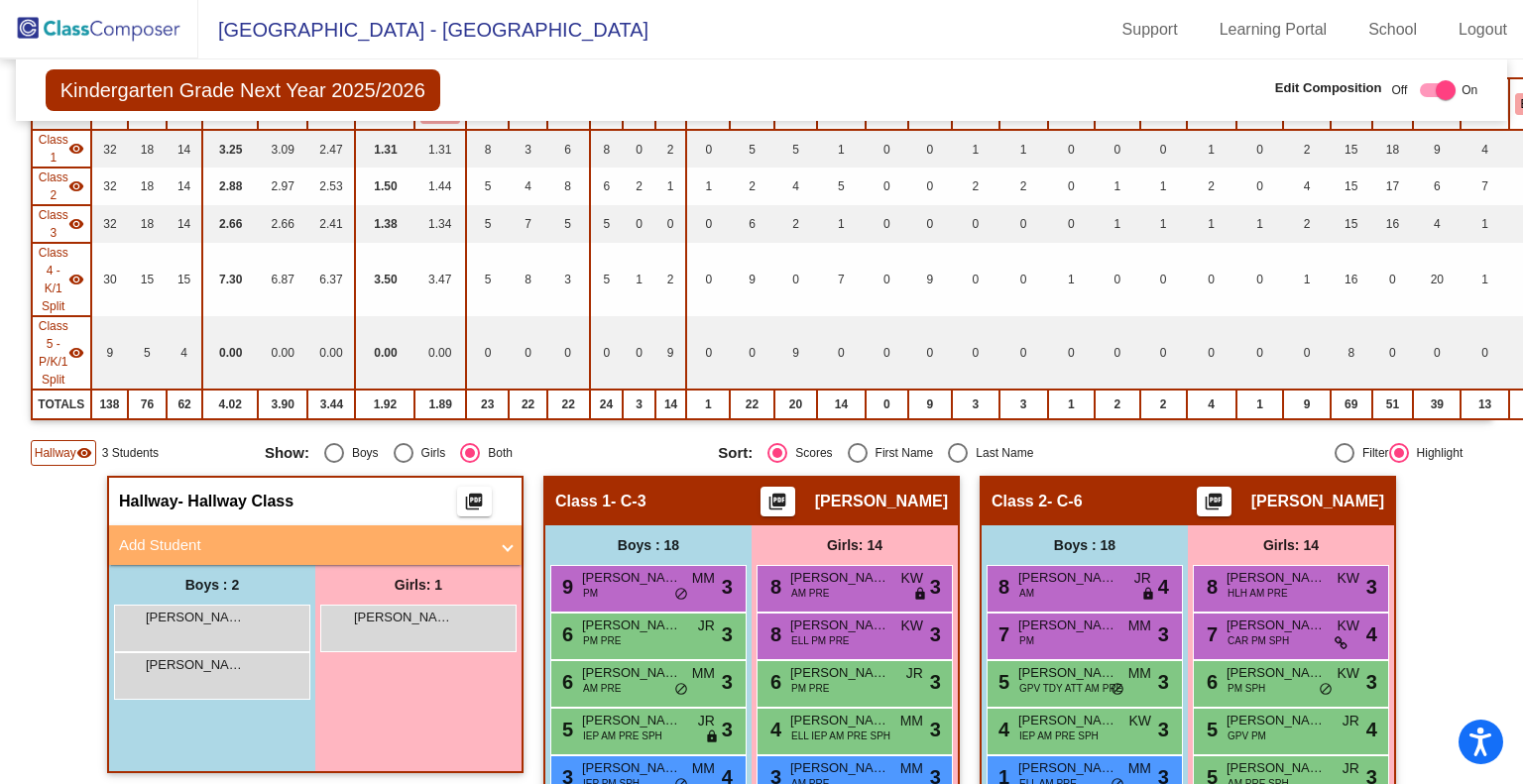 scroll, scrollTop: 228, scrollLeft: 0, axis: vertical 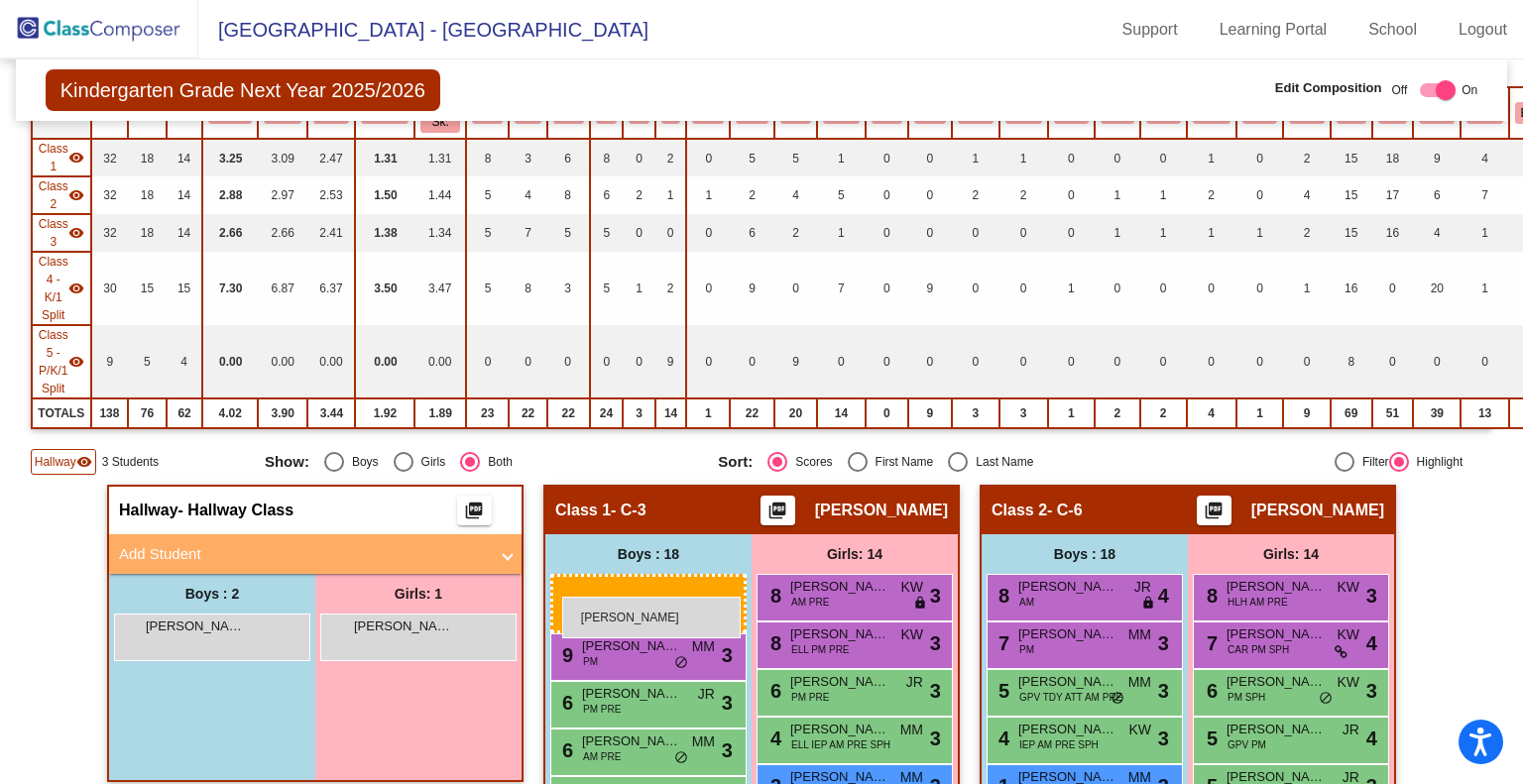 drag, startPoint x: 217, startPoint y: 633, endPoint x: 562, endPoint y: 597, distance: 346.87318 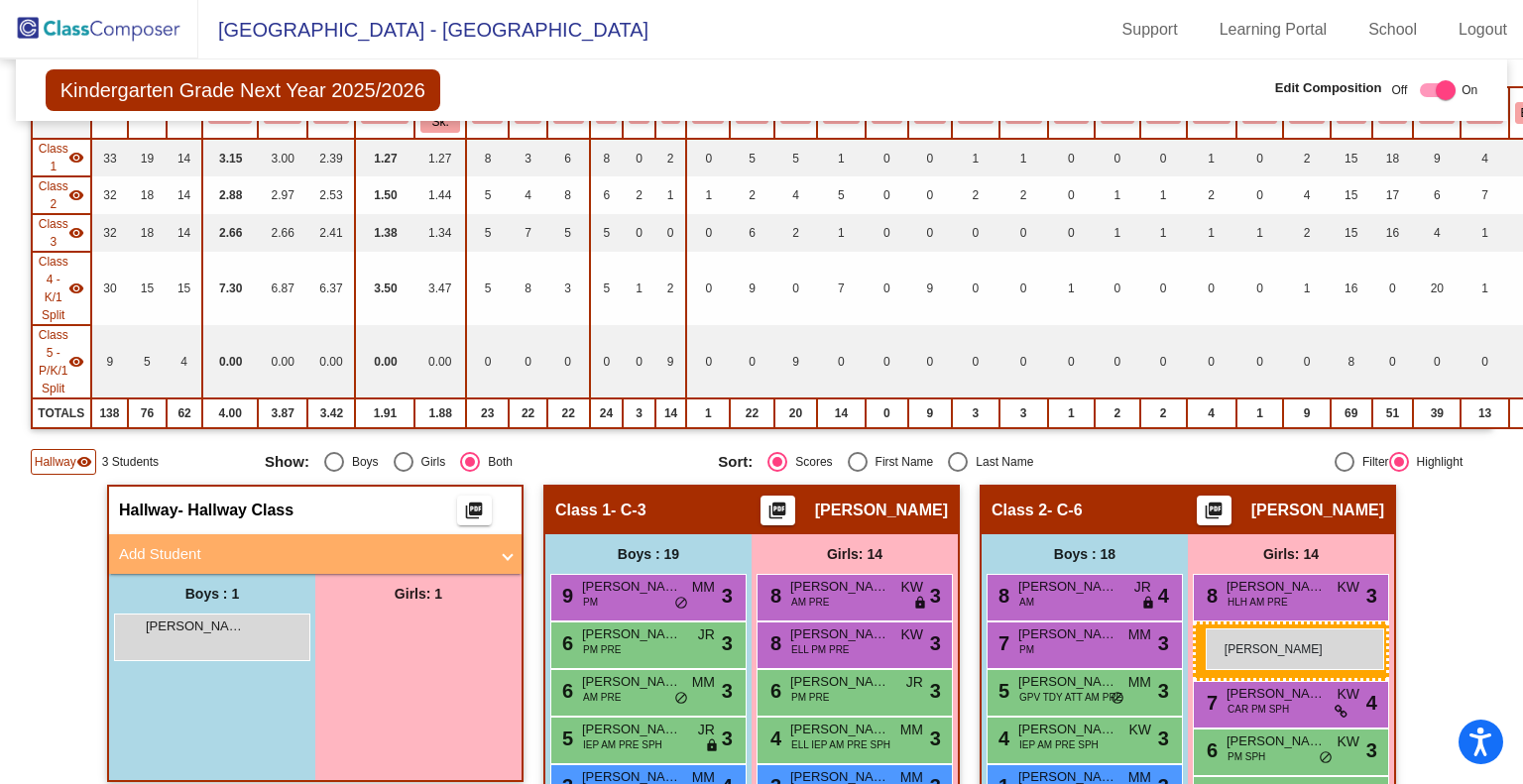 drag, startPoint x: 428, startPoint y: 635, endPoint x: 1206, endPoint y: 628, distance: 778.03149 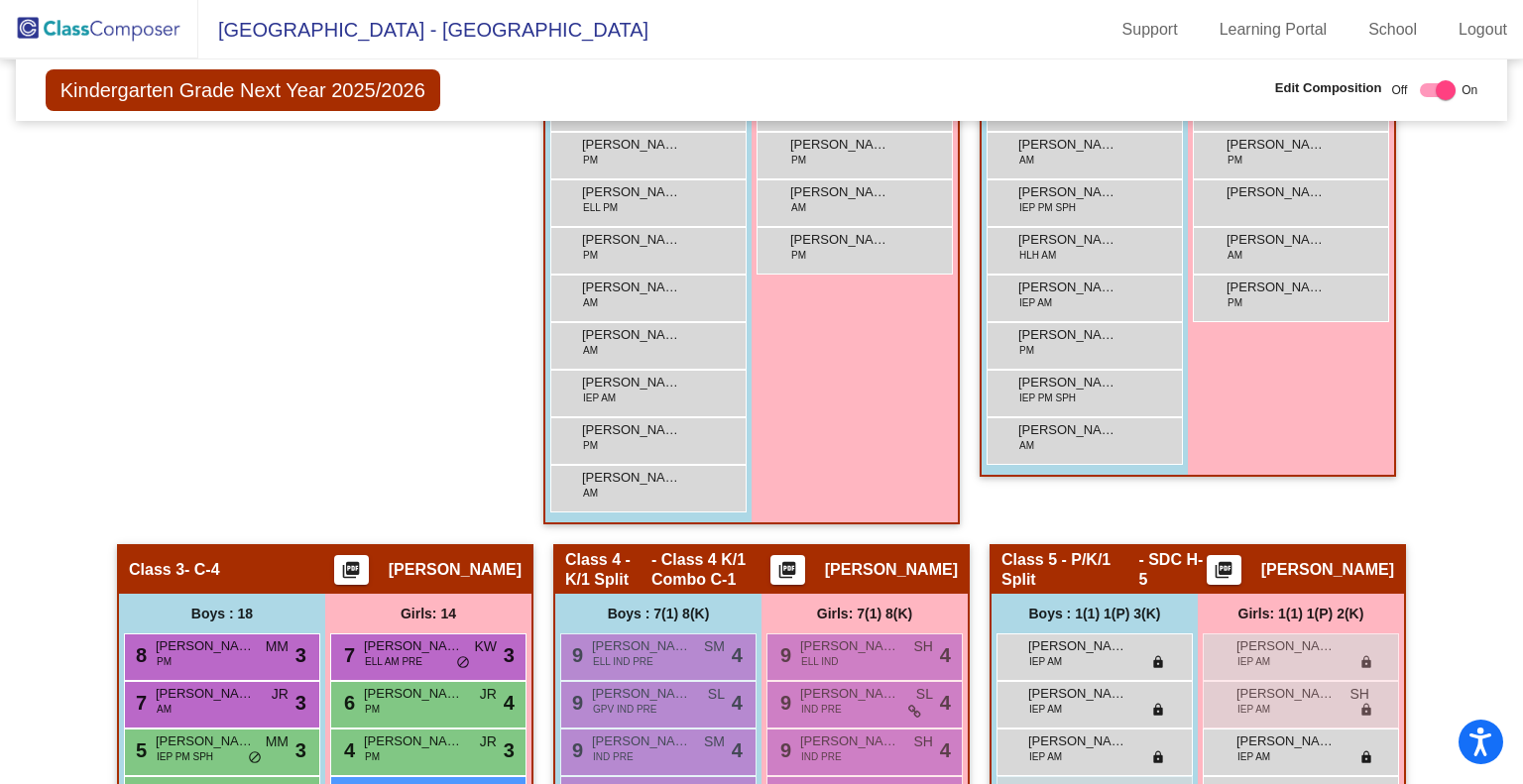 scroll, scrollTop: 1232, scrollLeft: 0, axis: vertical 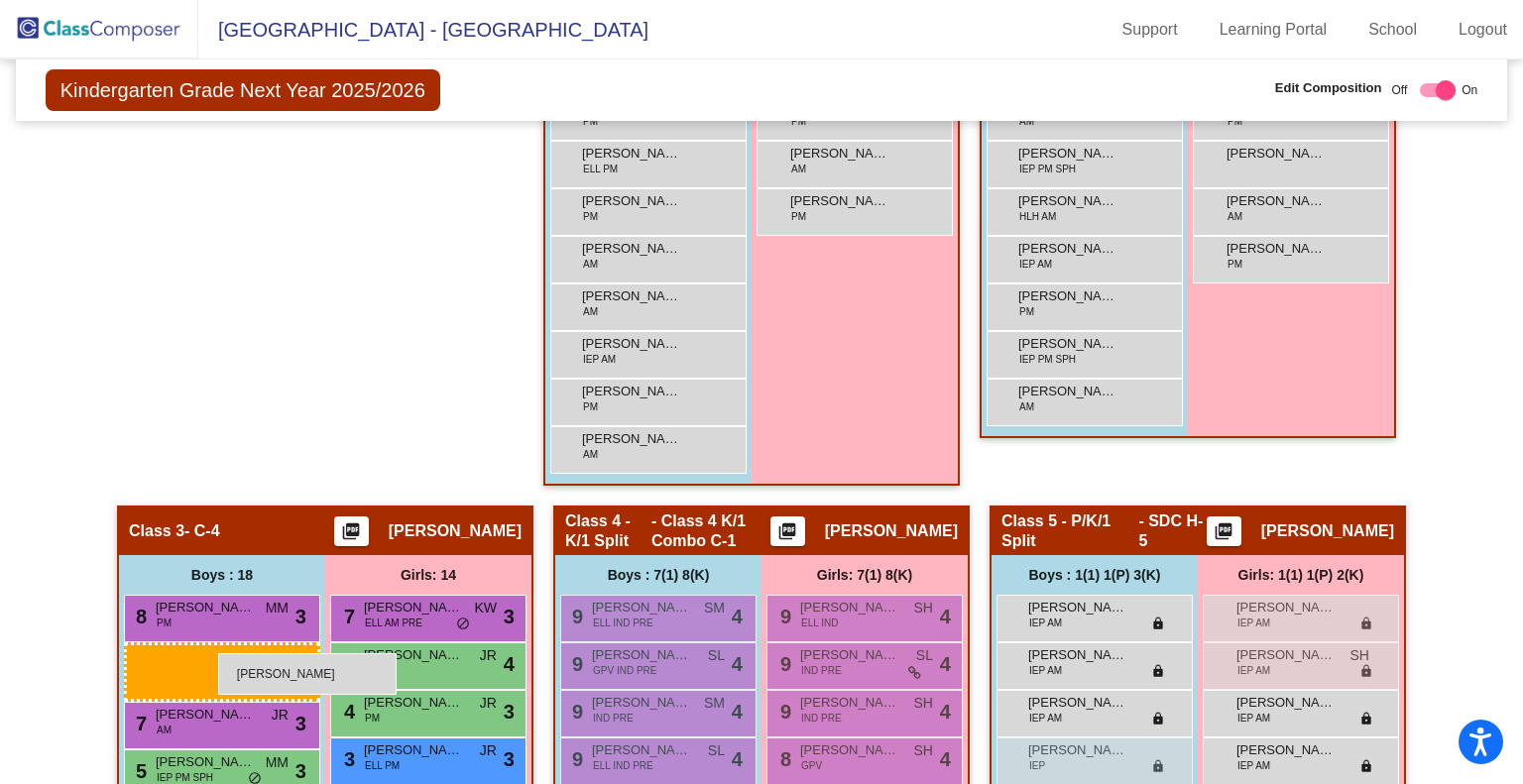 drag, startPoint x: 235, startPoint y: 629, endPoint x: 218, endPoint y: 653, distance: 29.410882 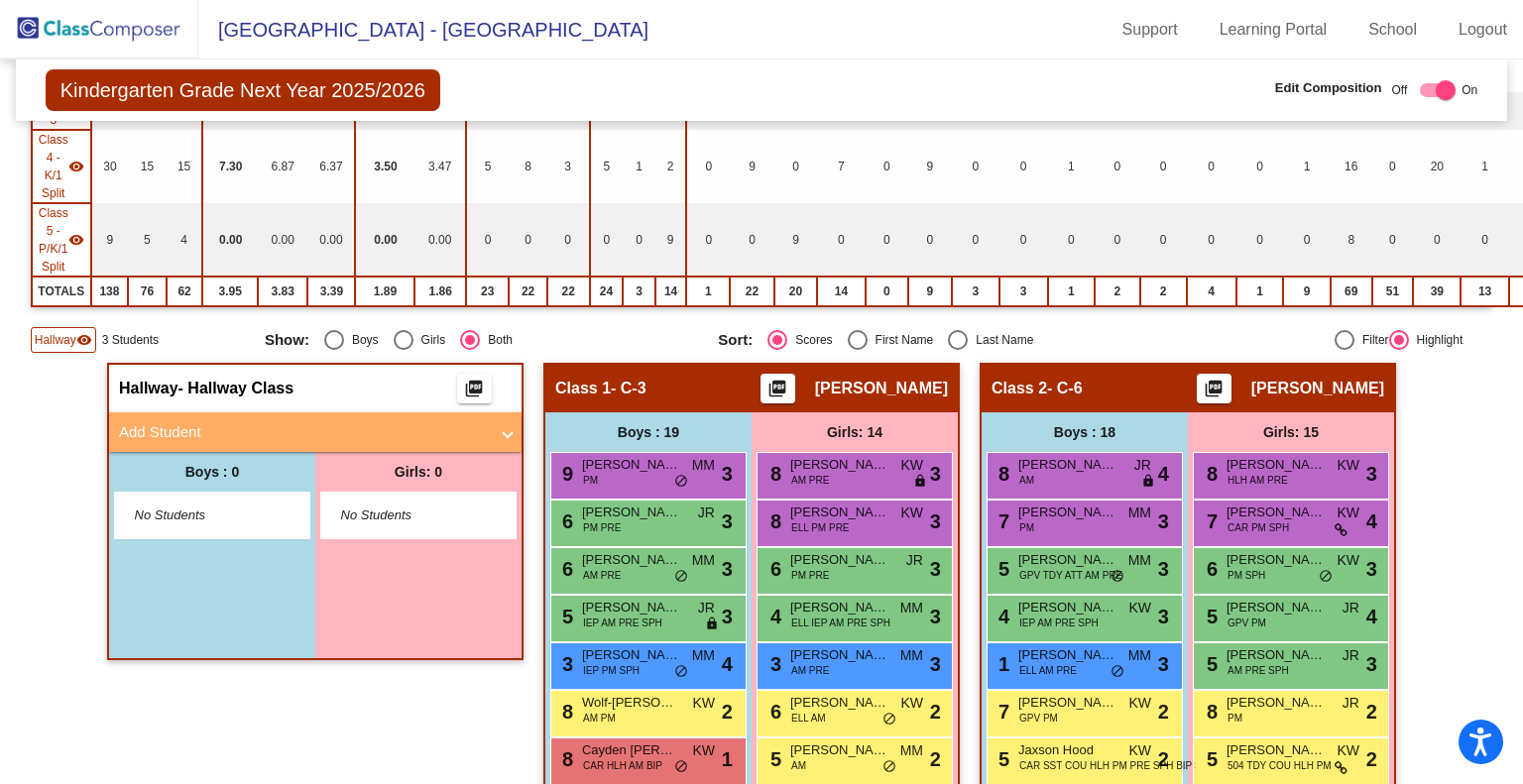 scroll, scrollTop: 340, scrollLeft: 0, axis: vertical 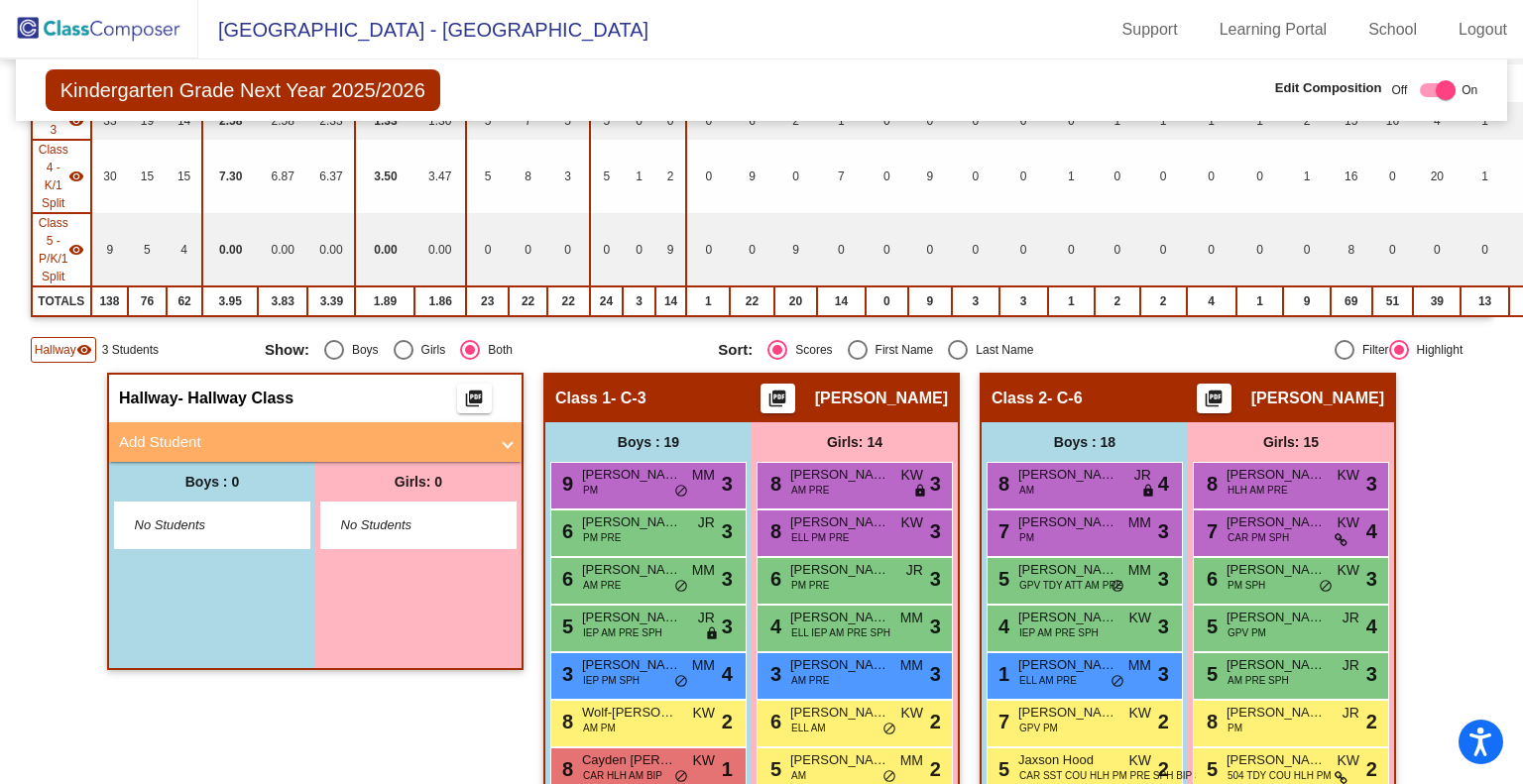 click on "visibility" 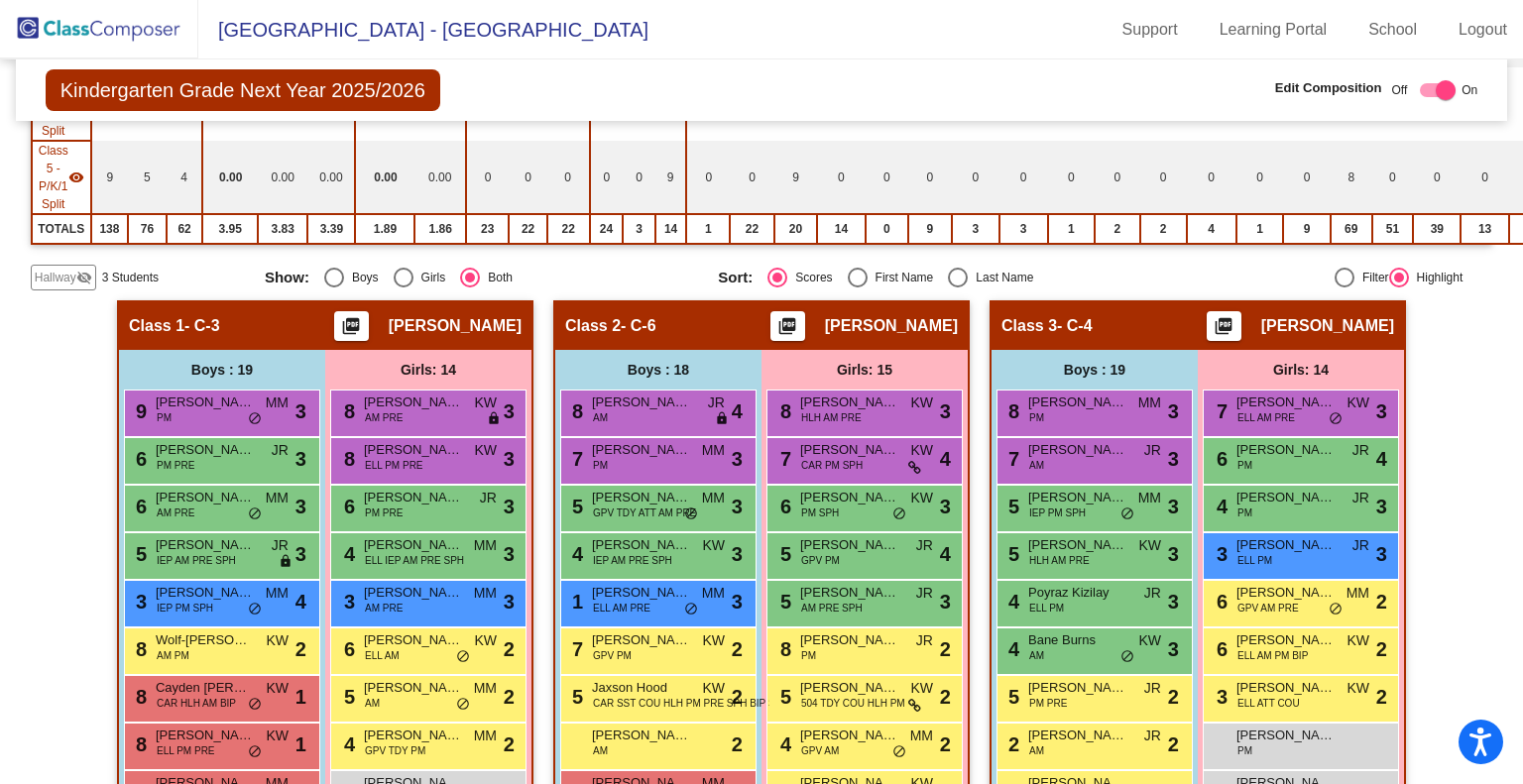 scroll, scrollTop: 412, scrollLeft: 0, axis: vertical 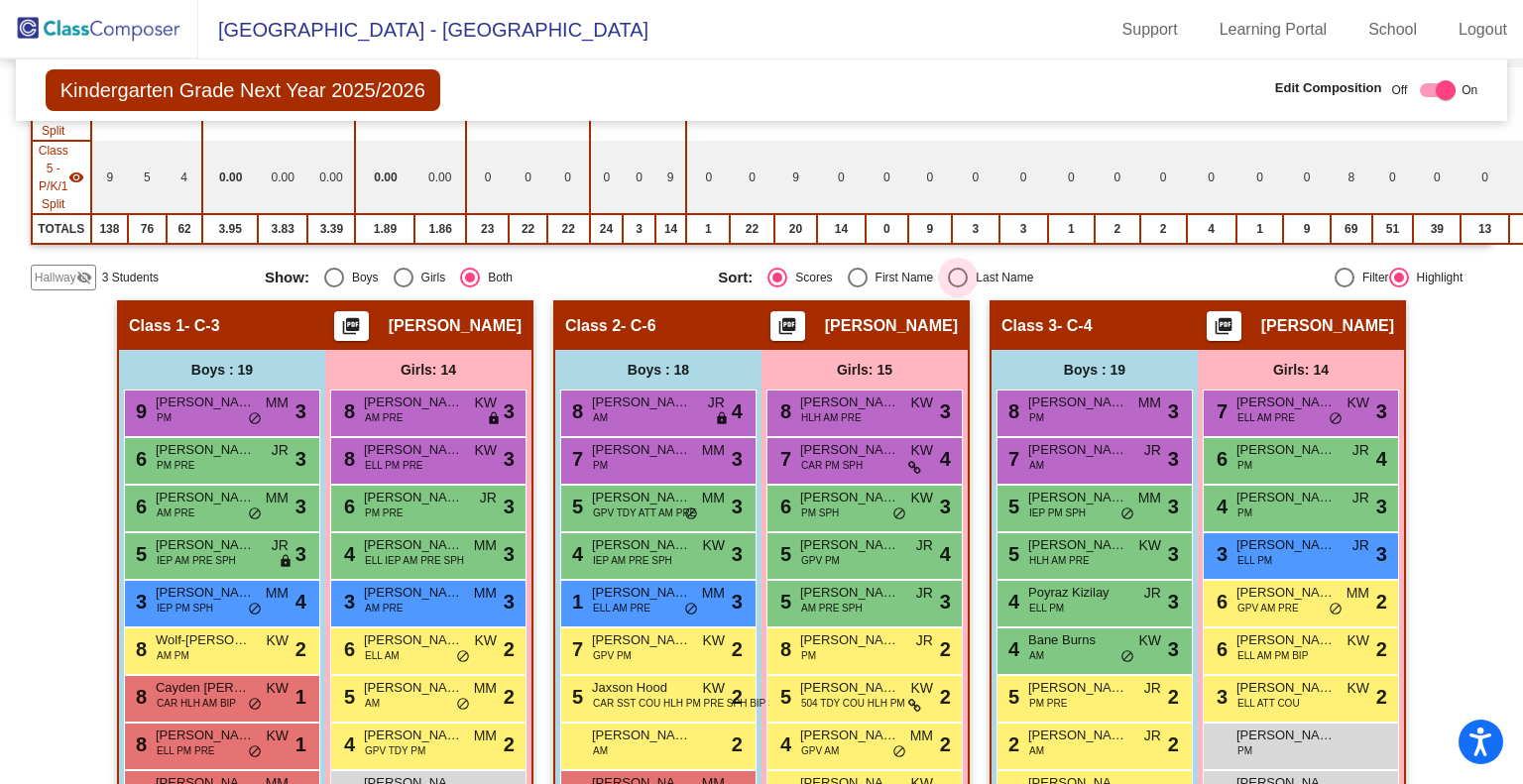 click at bounding box center (958, 278) 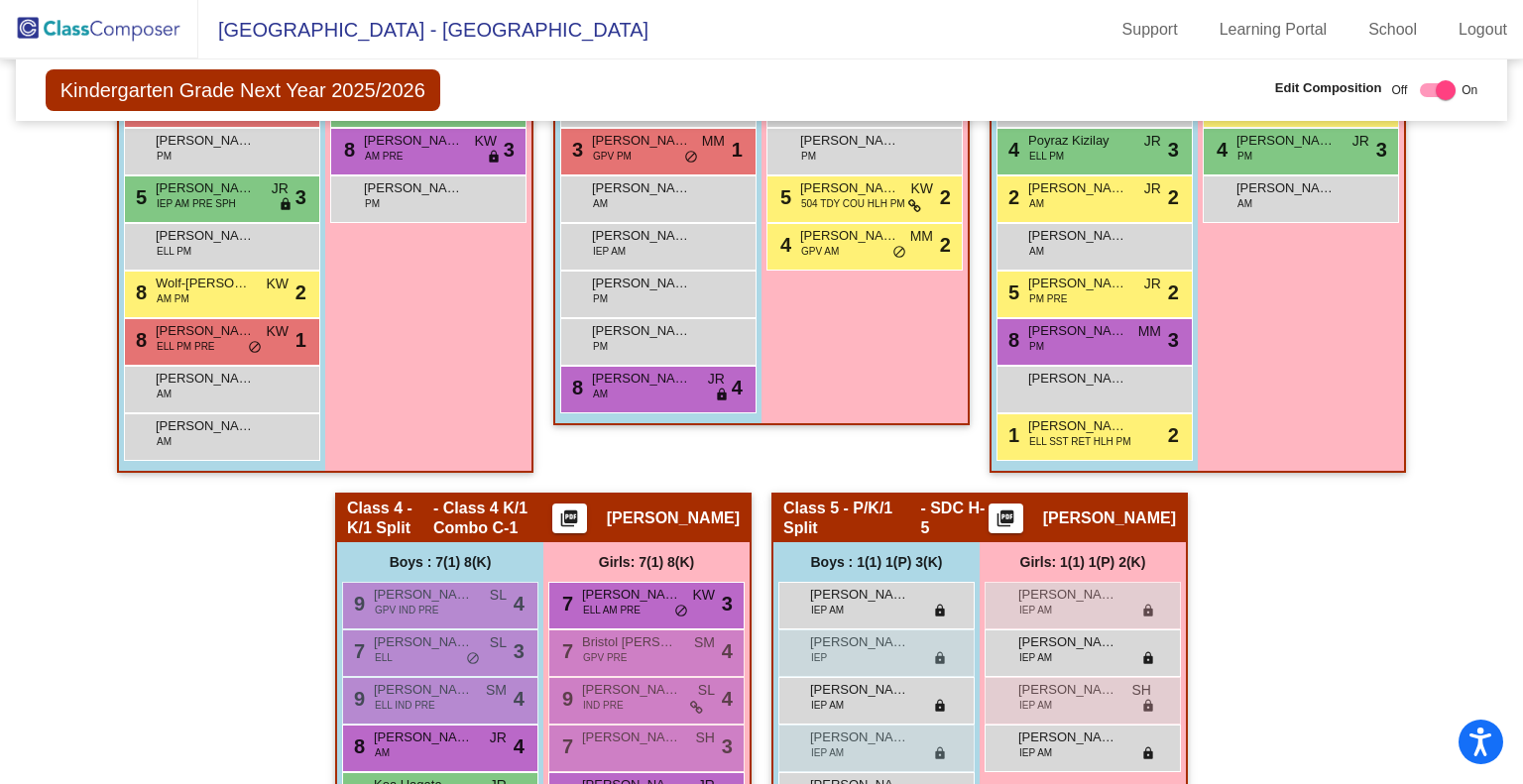 scroll, scrollTop: 1245, scrollLeft: 0, axis: vertical 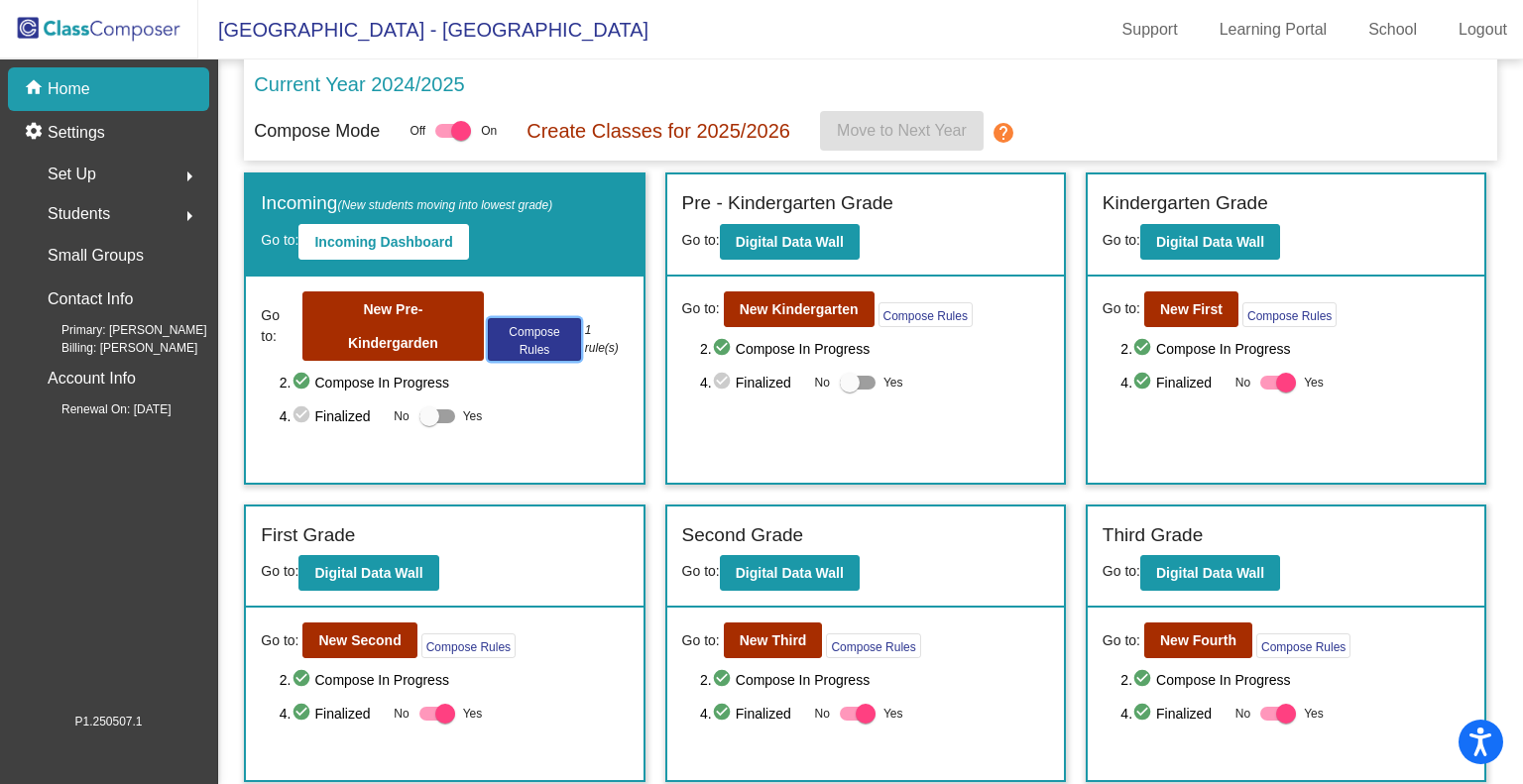 click on "Compose Rules" 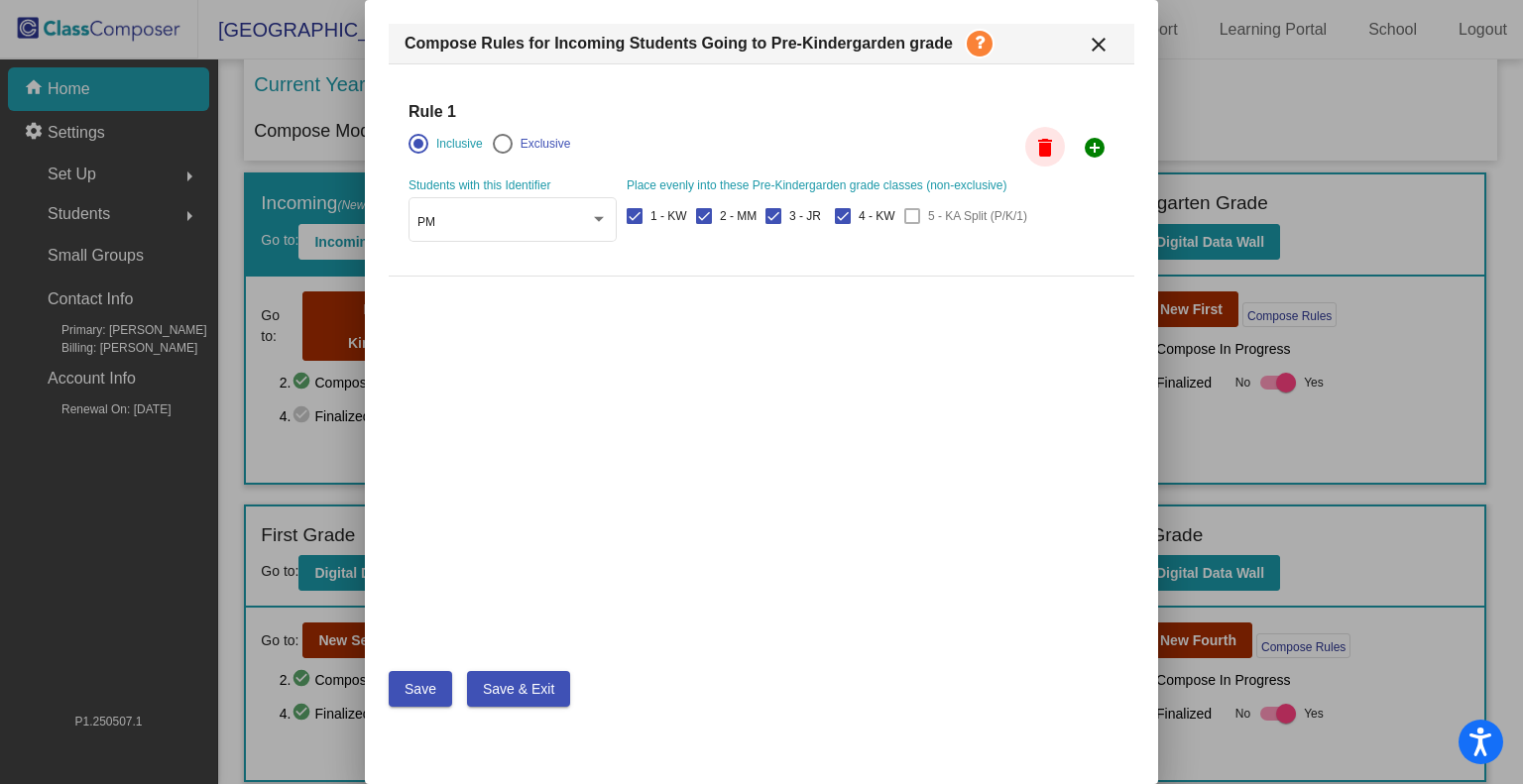 click on "delete" at bounding box center [1045, 148] 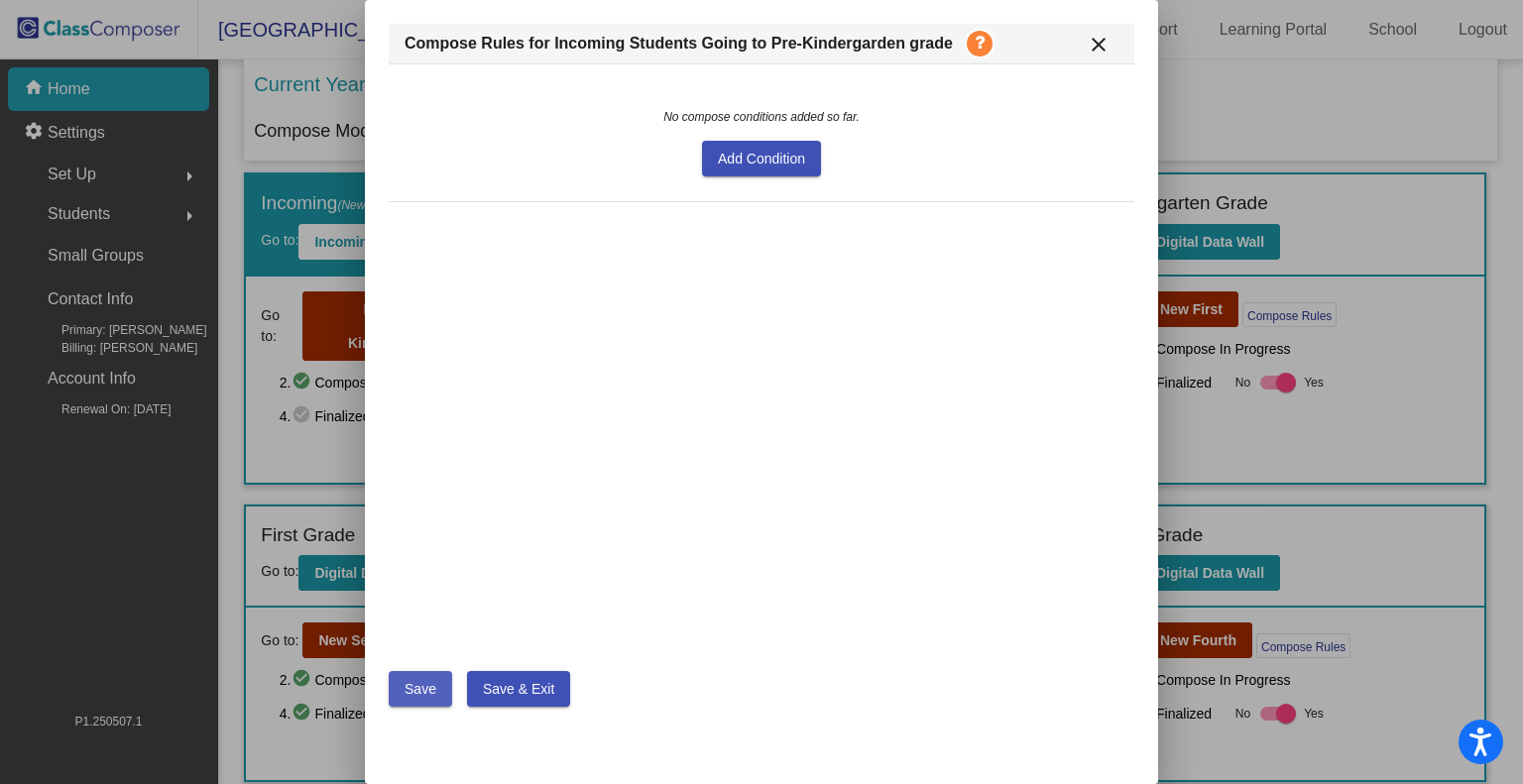 click on "Save" at bounding box center [420, 689] 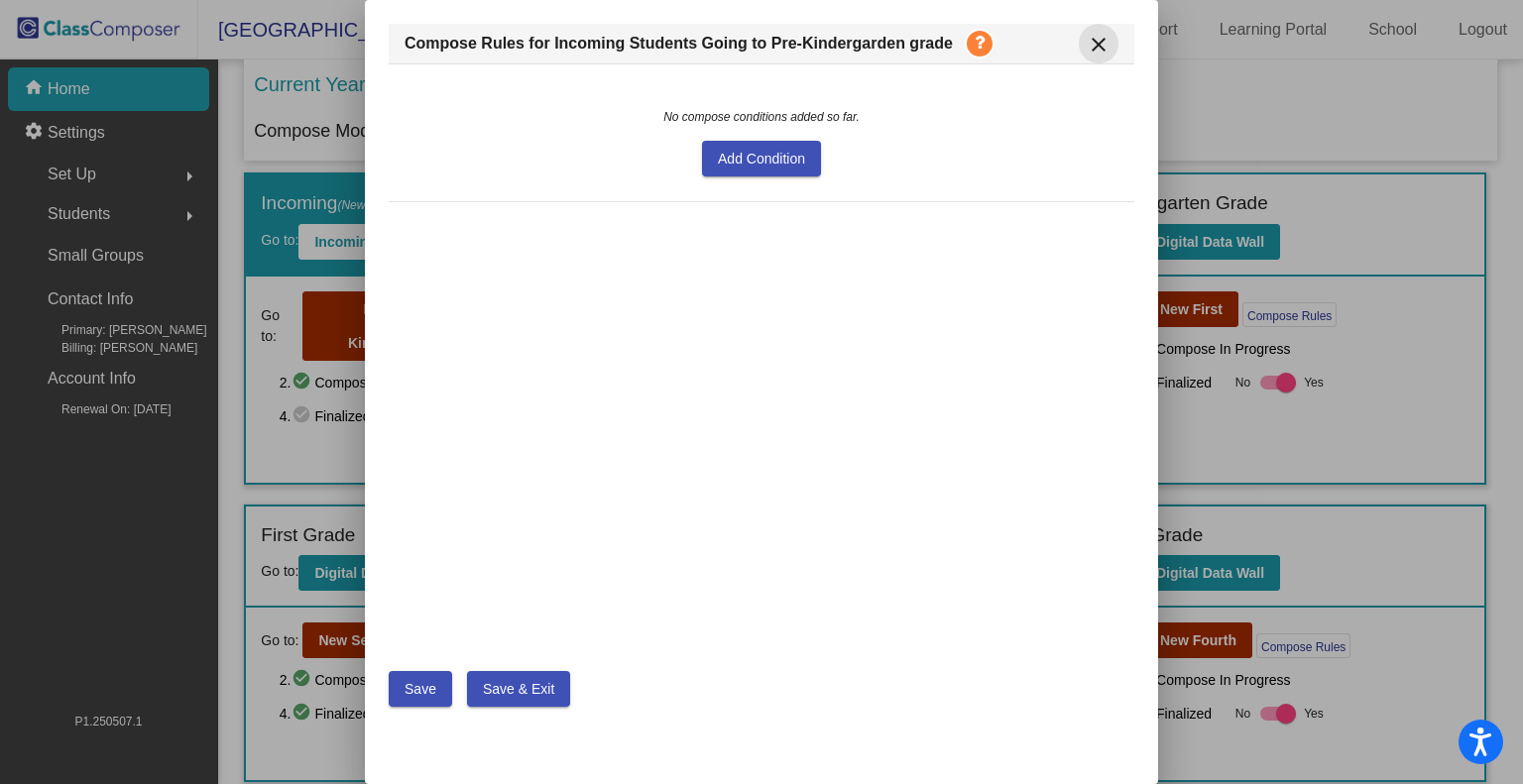 click on "close" at bounding box center (1099, 45) 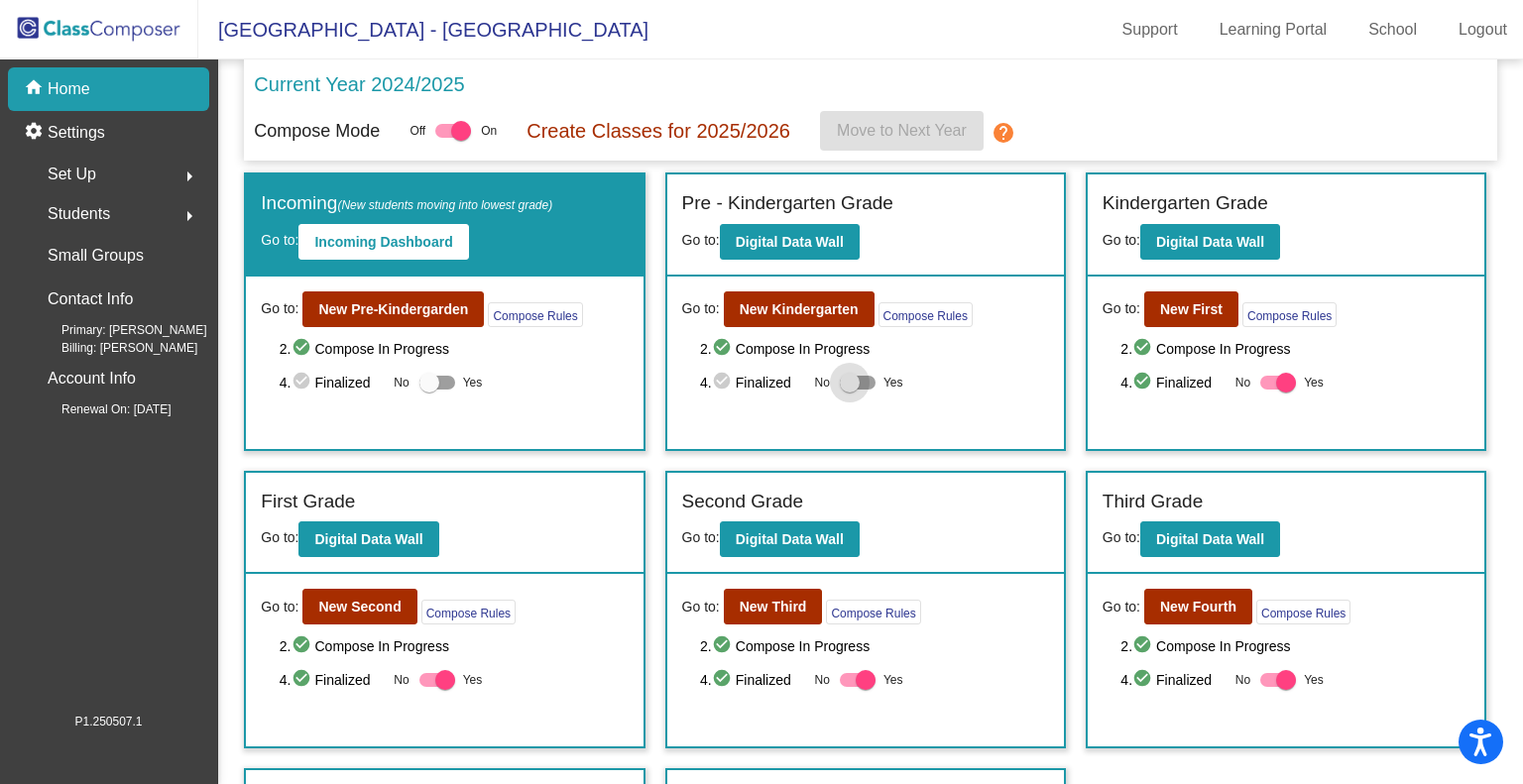 click at bounding box center [850, 383] 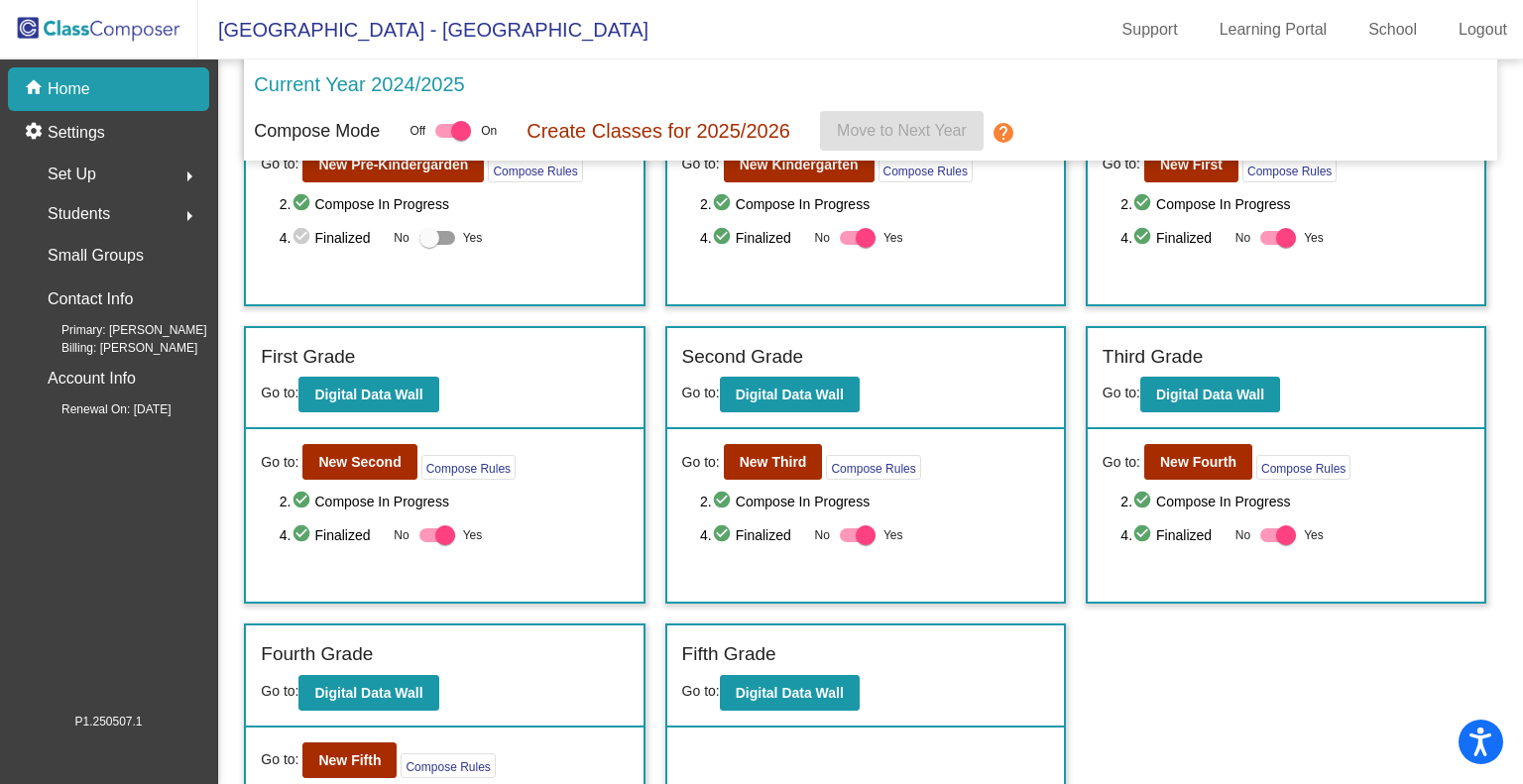 scroll, scrollTop: 0, scrollLeft: 0, axis: both 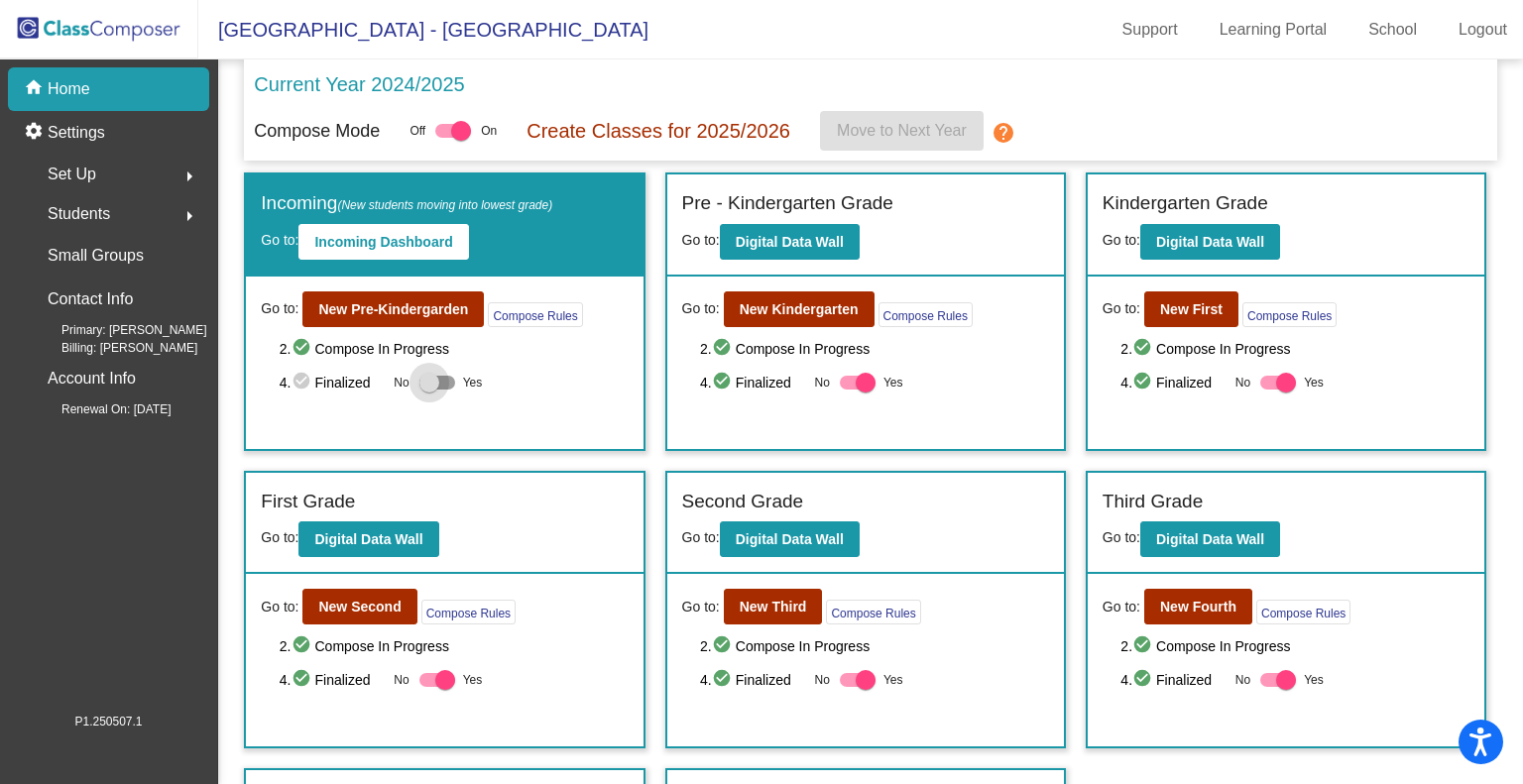 click at bounding box center (429, 383) 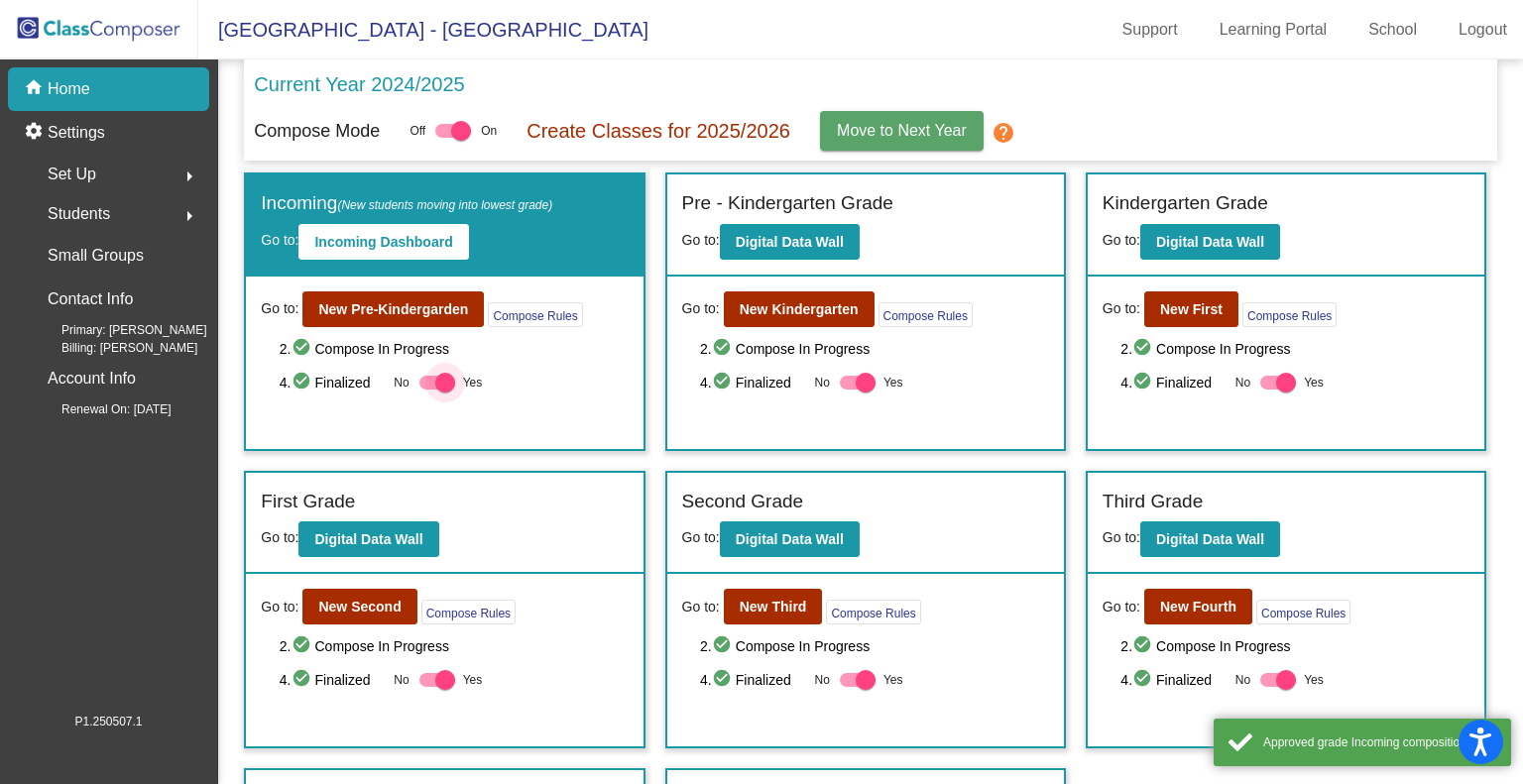 click at bounding box center (437, 383) 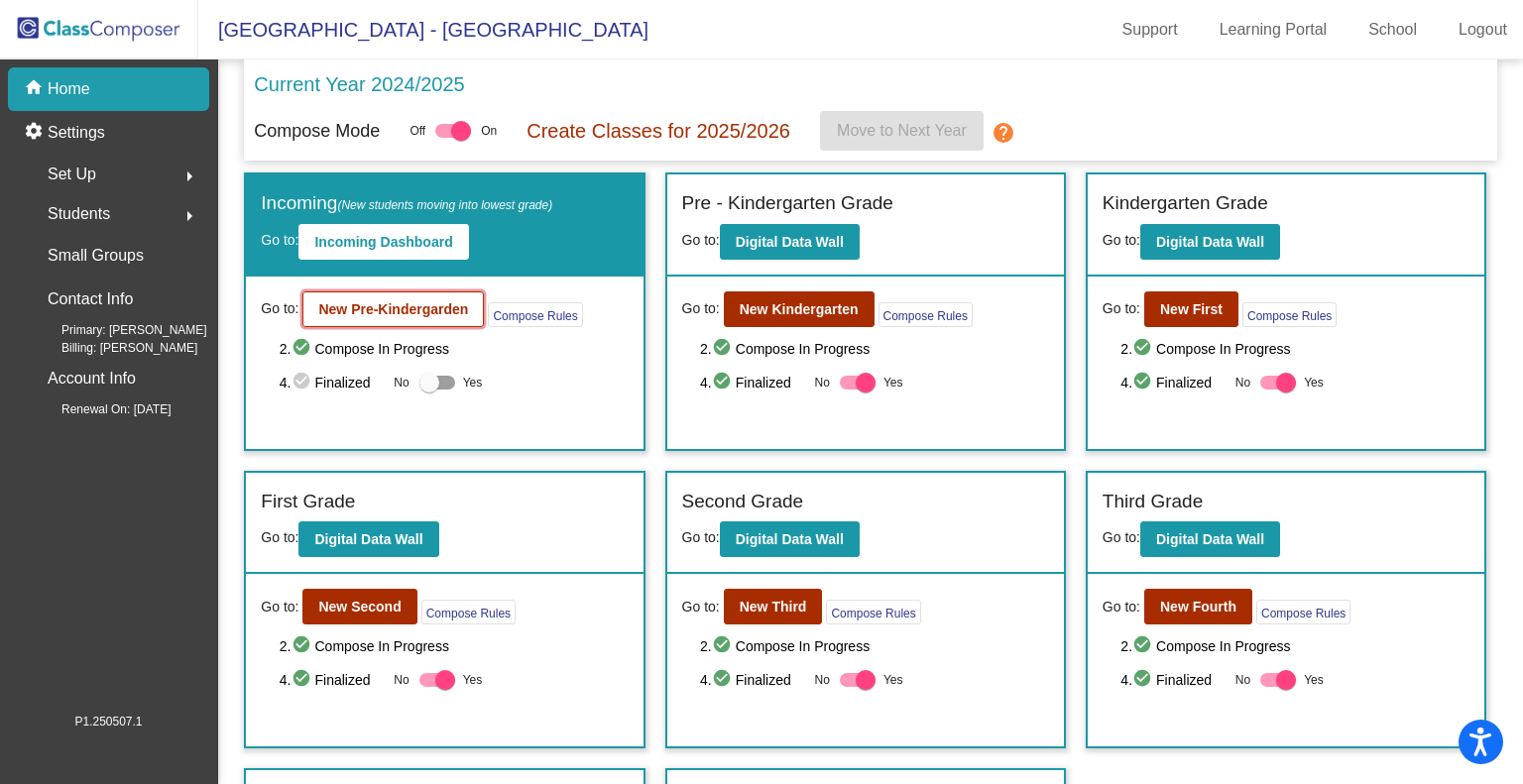 click on "New Pre-Kindergarden" 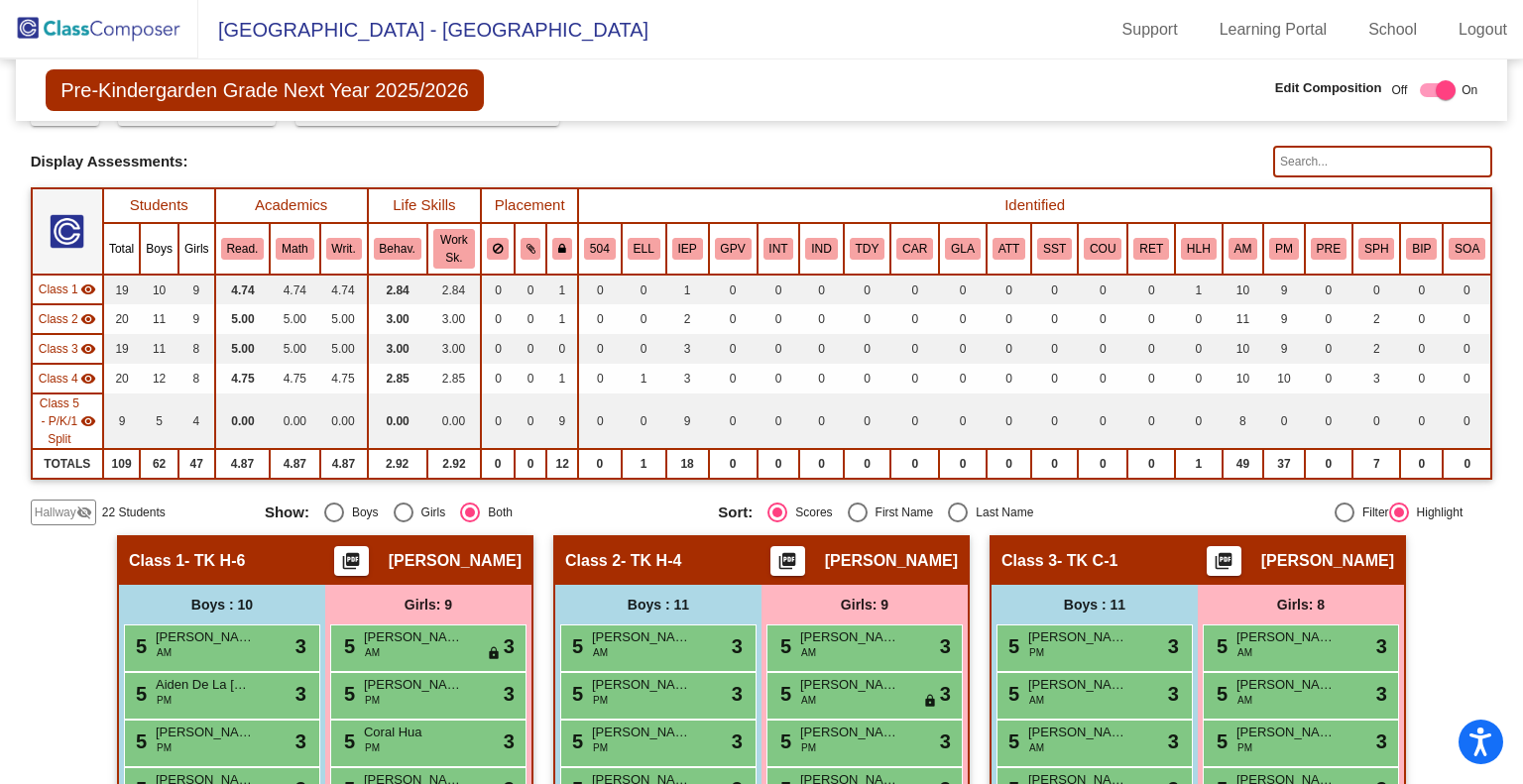 scroll, scrollTop: 91, scrollLeft: 0, axis: vertical 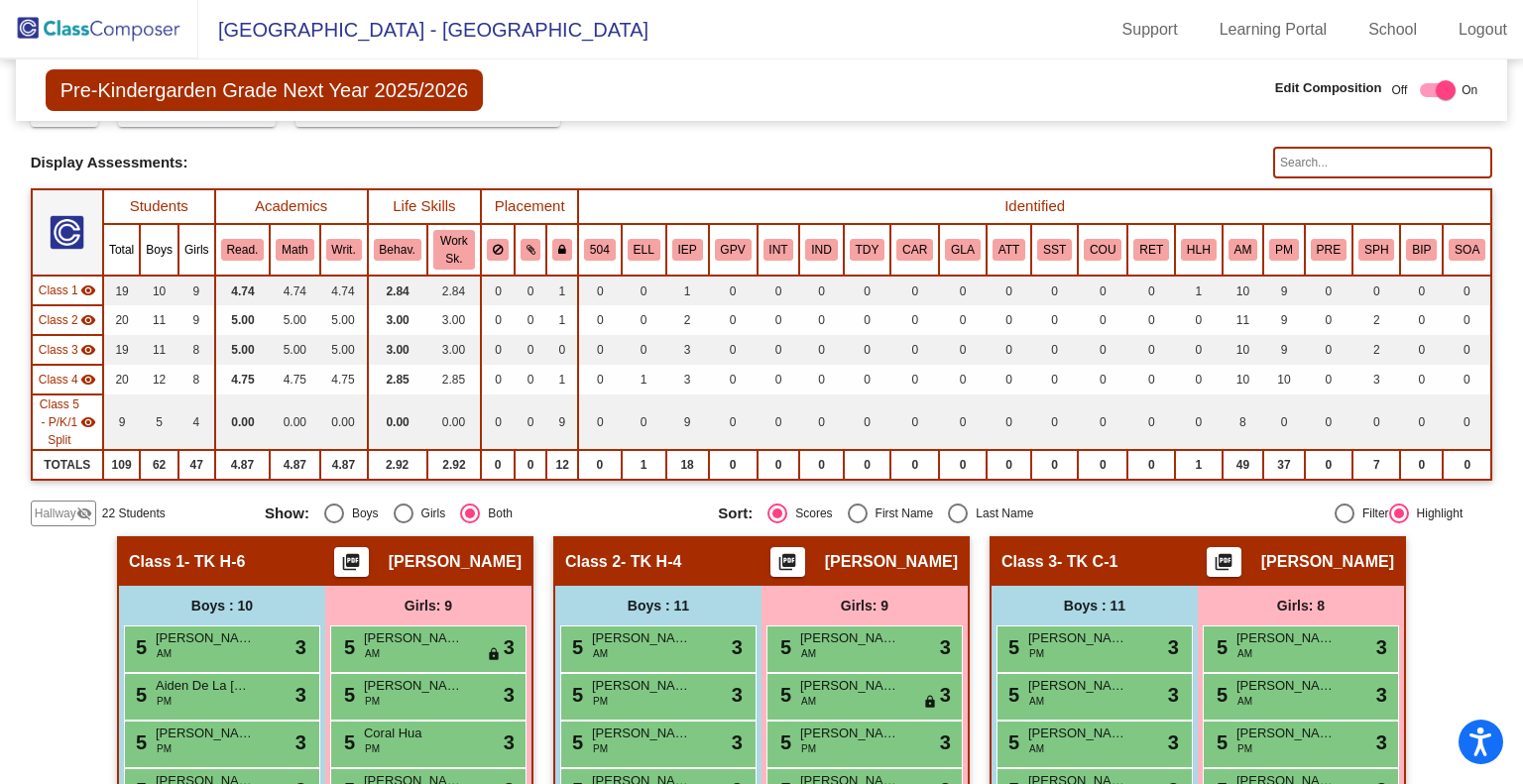 click on "Hallway" 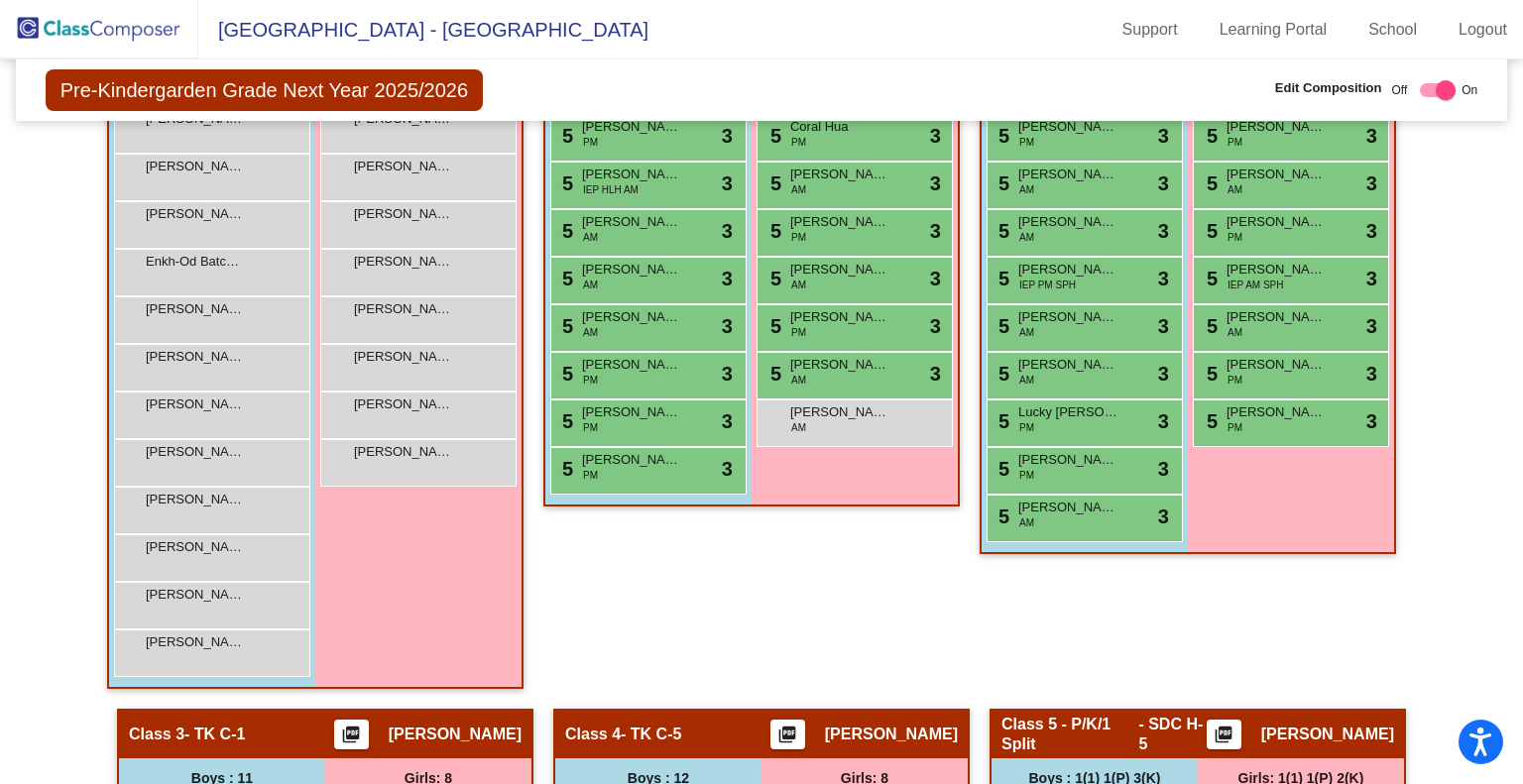 scroll, scrollTop: 699, scrollLeft: 0, axis: vertical 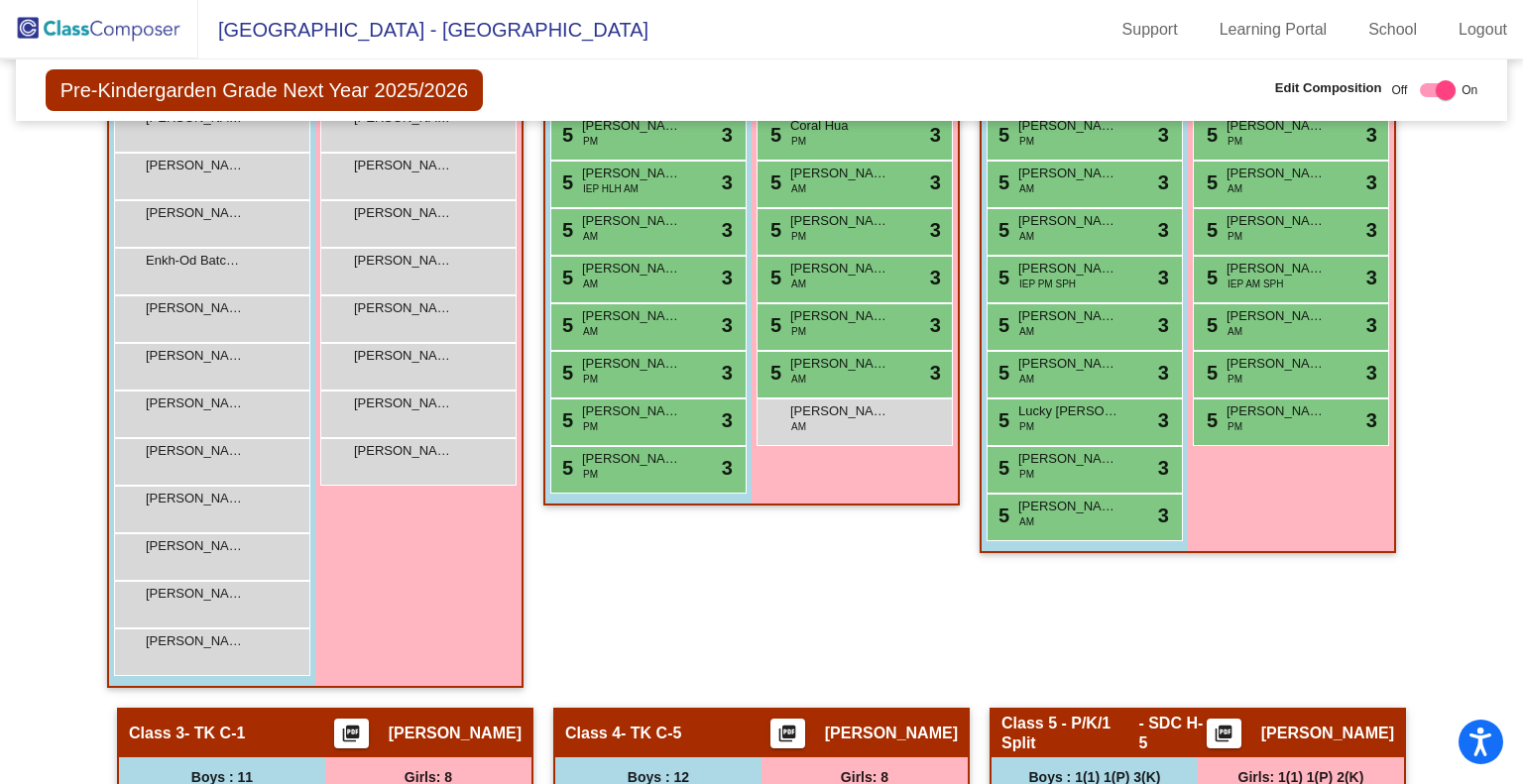click 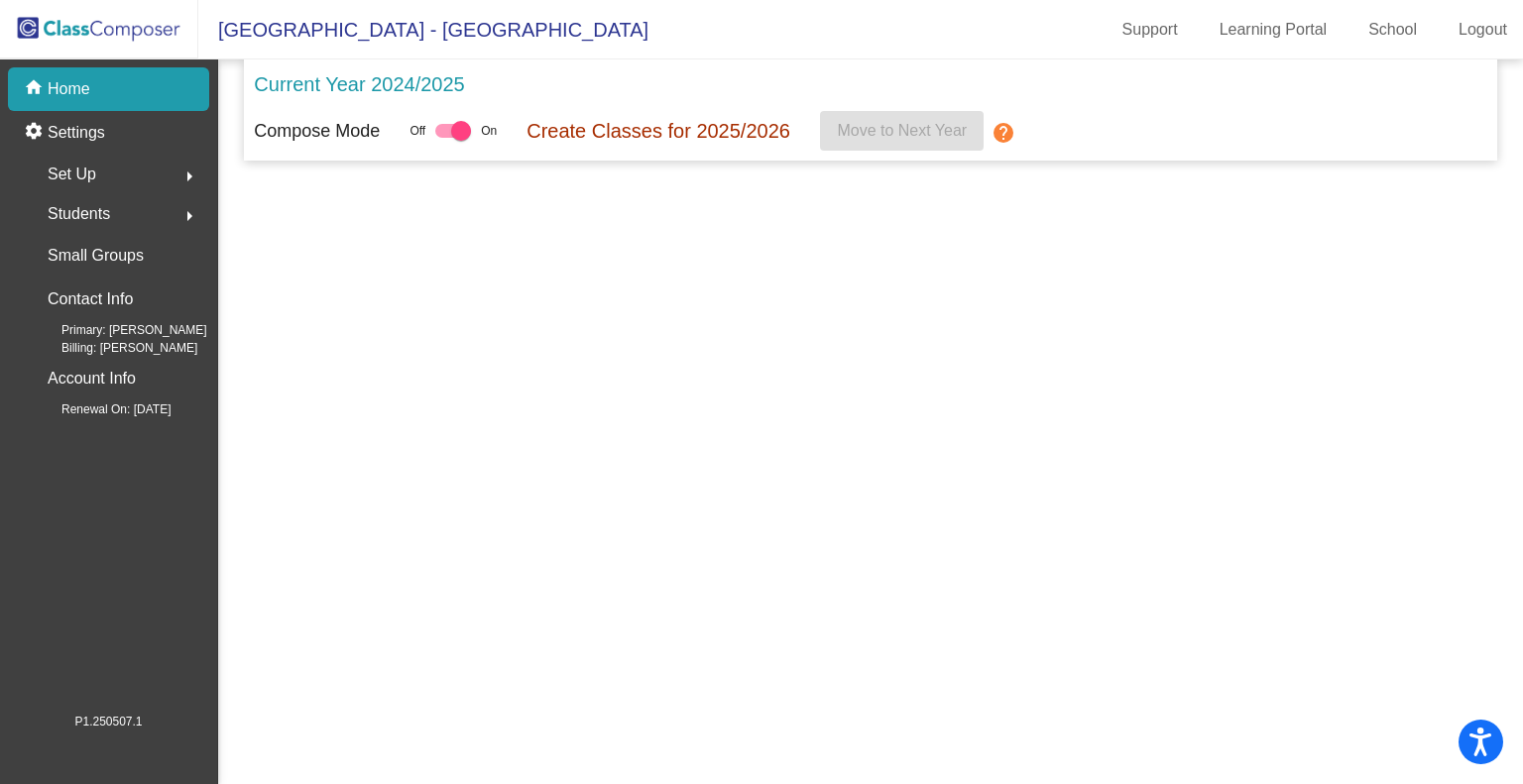 scroll, scrollTop: 0, scrollLeft: 0, axis: both 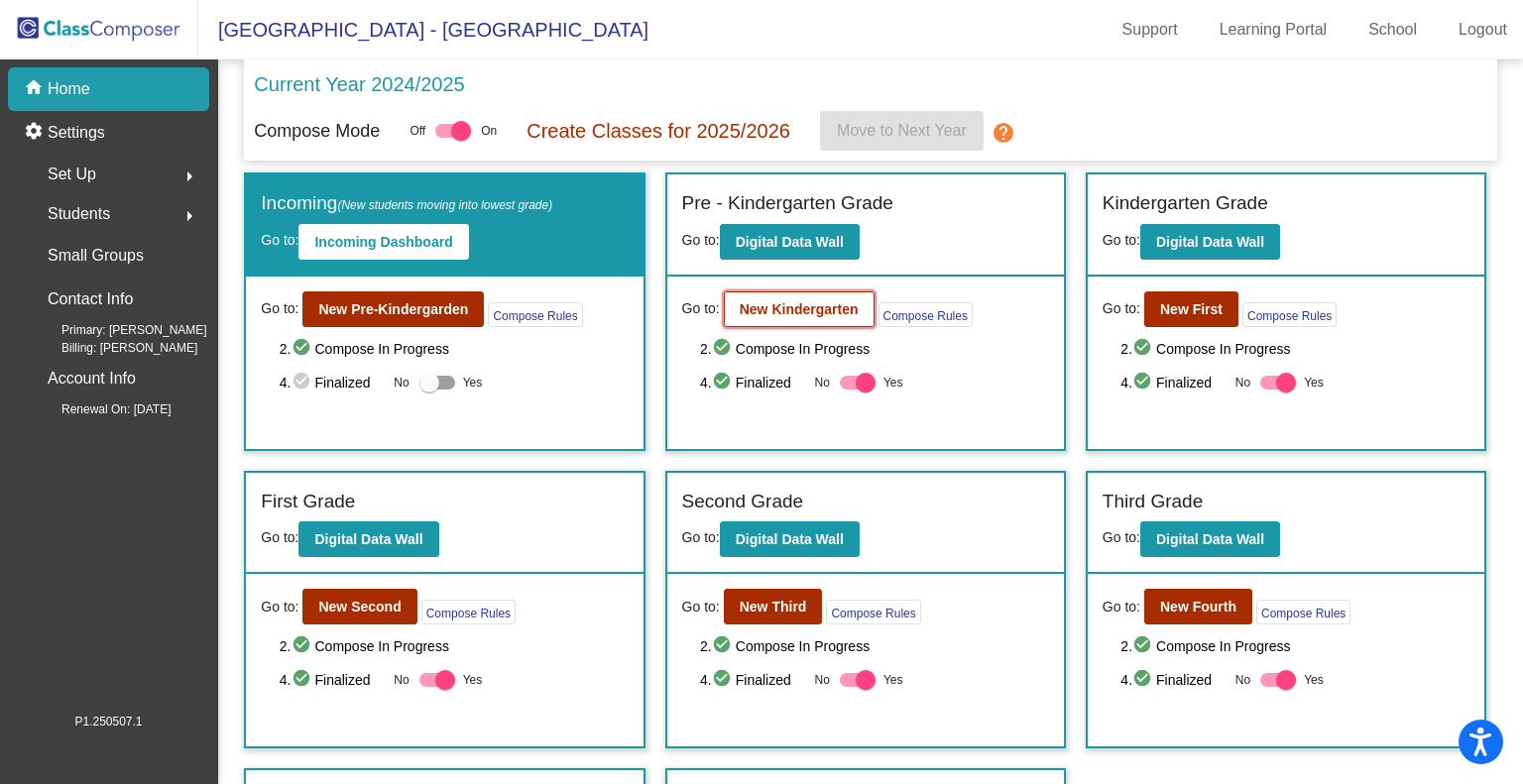 click on "New Kindergarten" 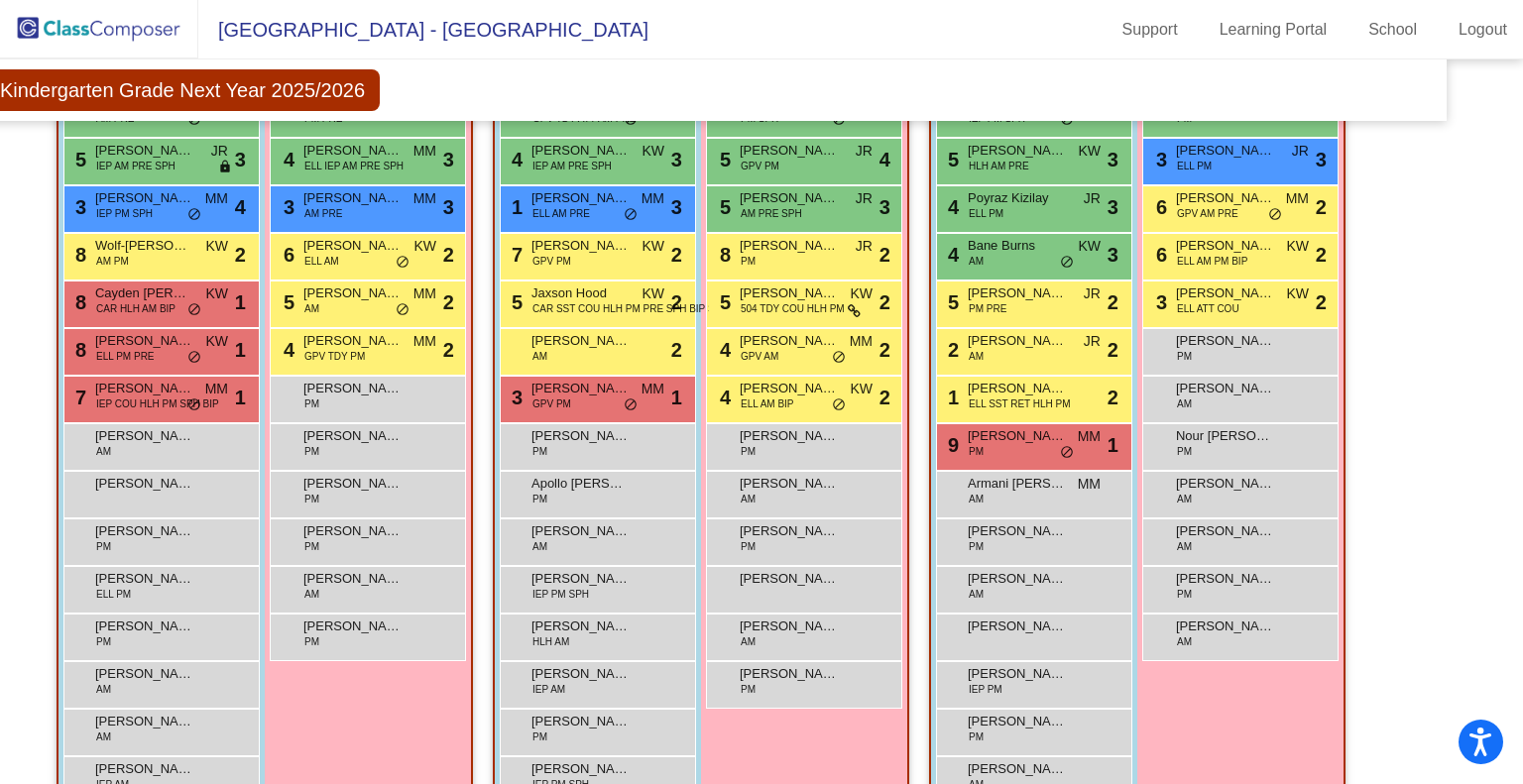 scroll, scrollTop: 868, scrollLeft: 60, axis: both 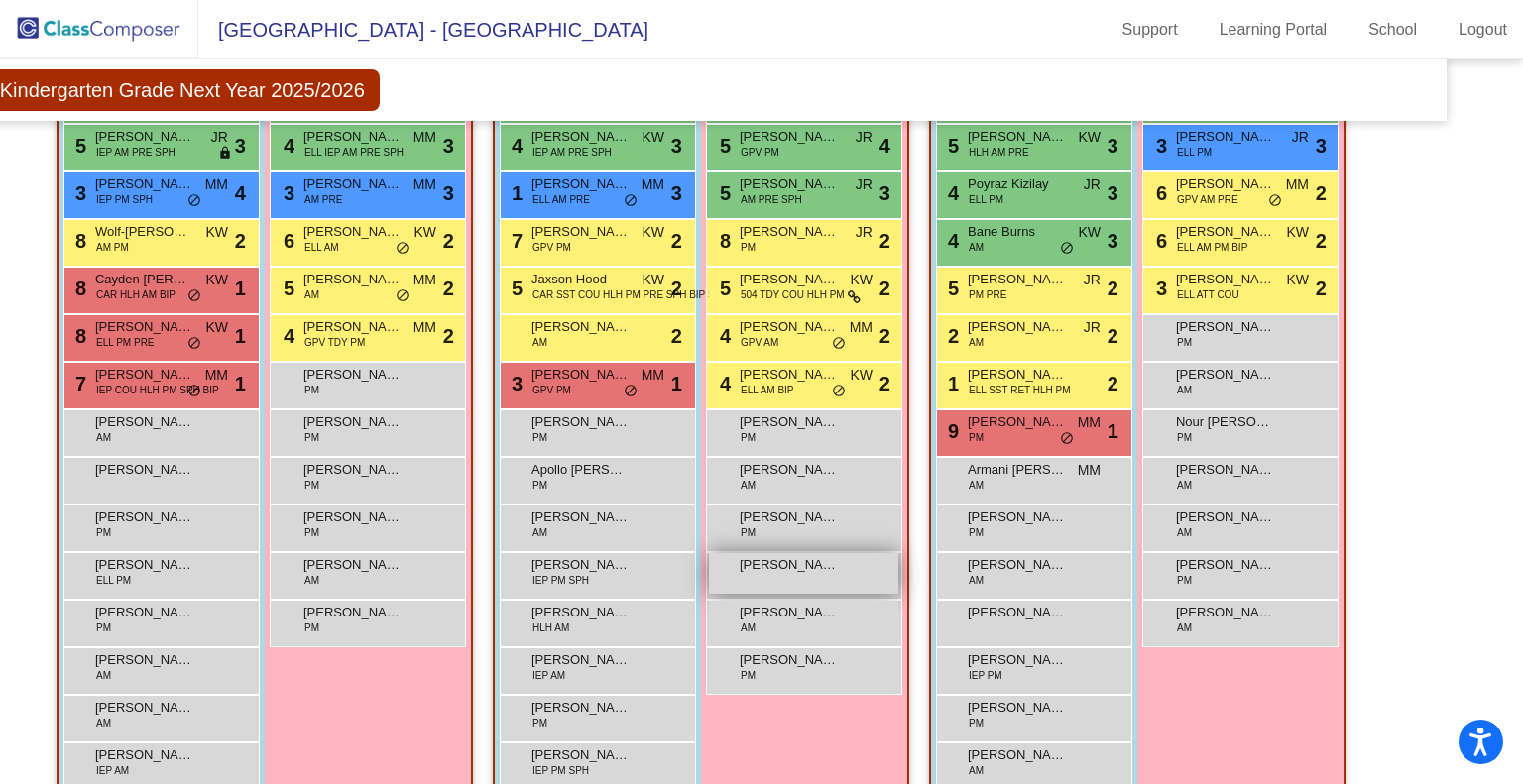 click on "[PERSON_NAME]" at bounding box center (789, 565) 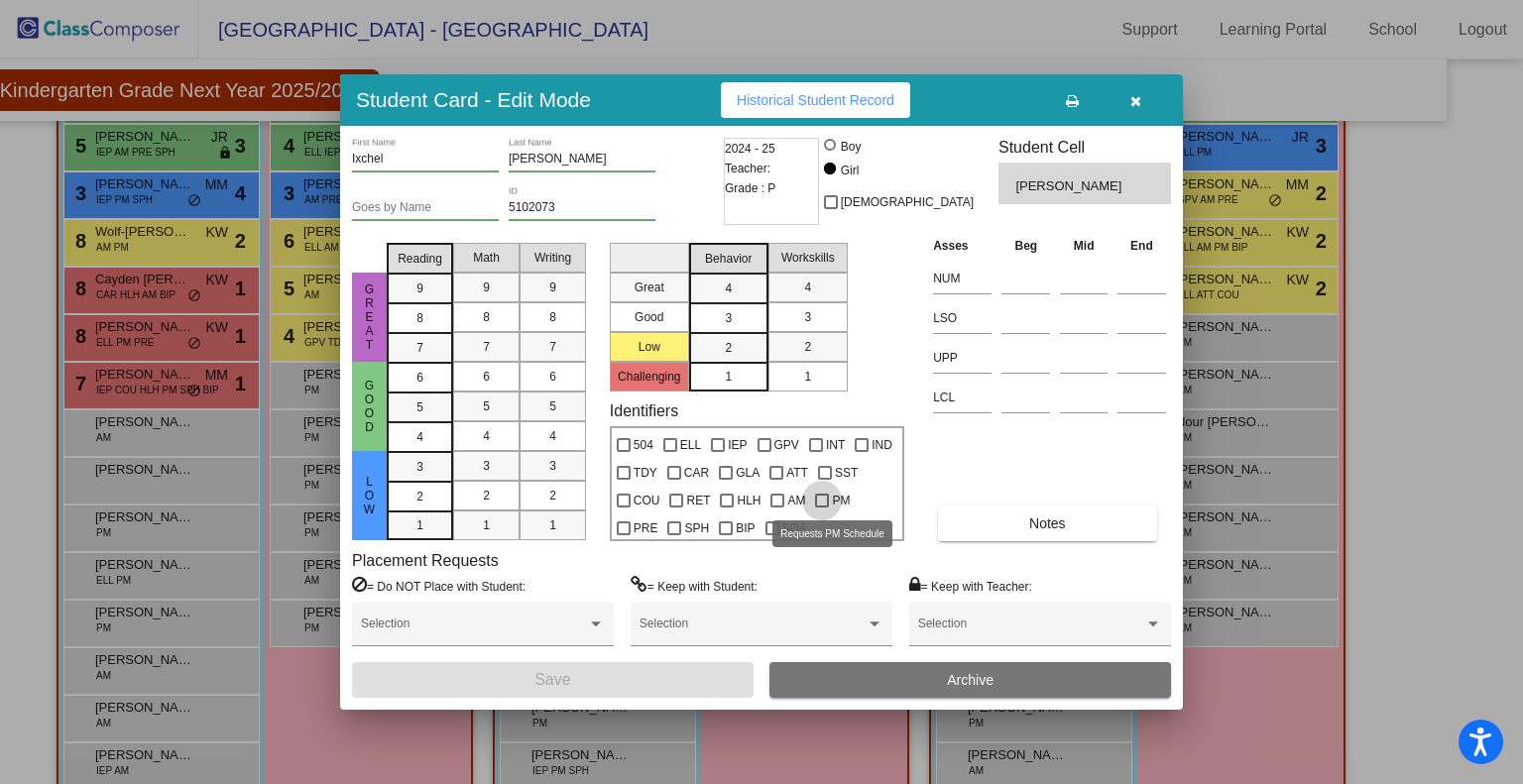 click at bounding box center (822, 501) 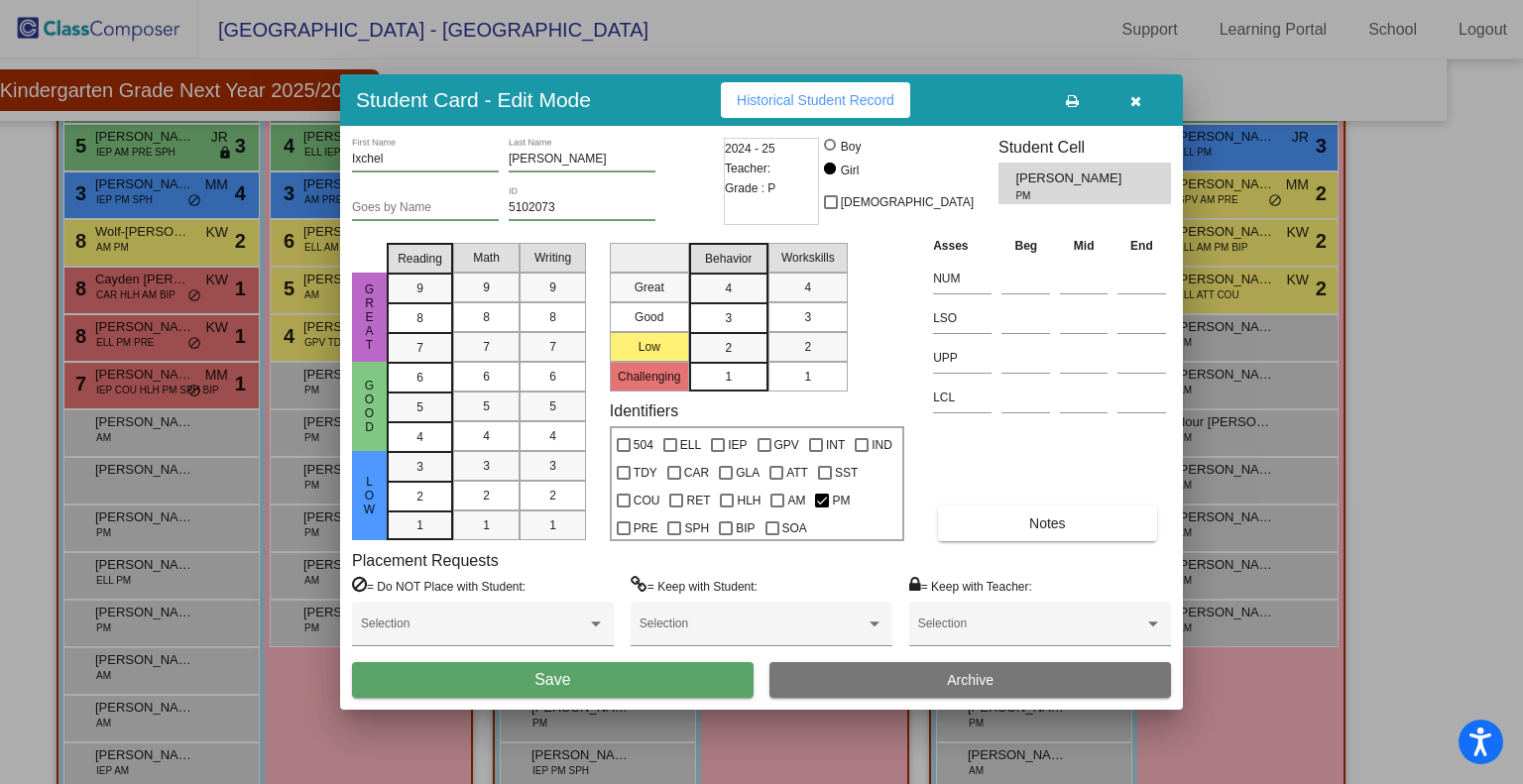 click on "Save" at bounding box center [552, 680] 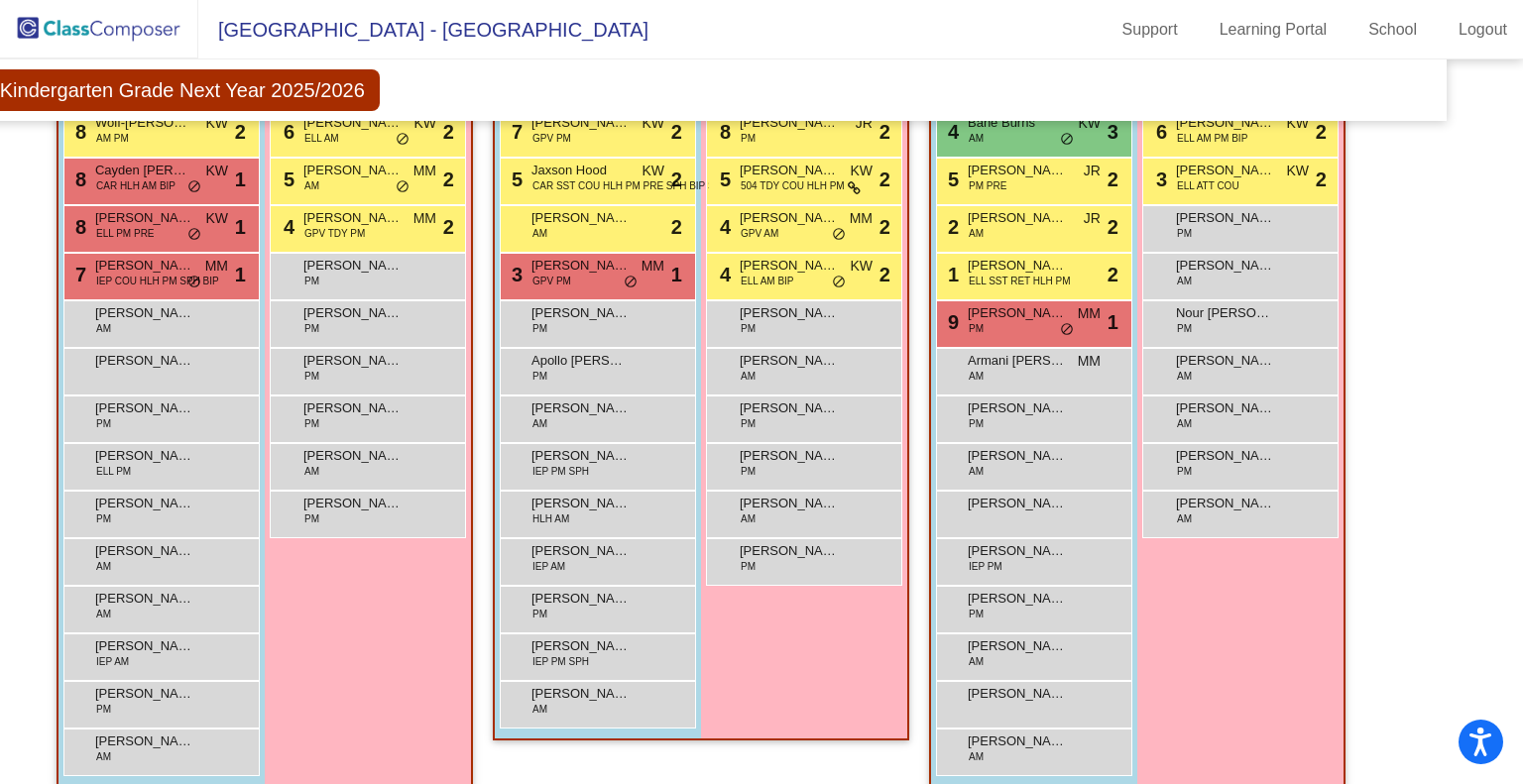 scroll, scrollTop: 1003, scrollLeft: 60, axis: both 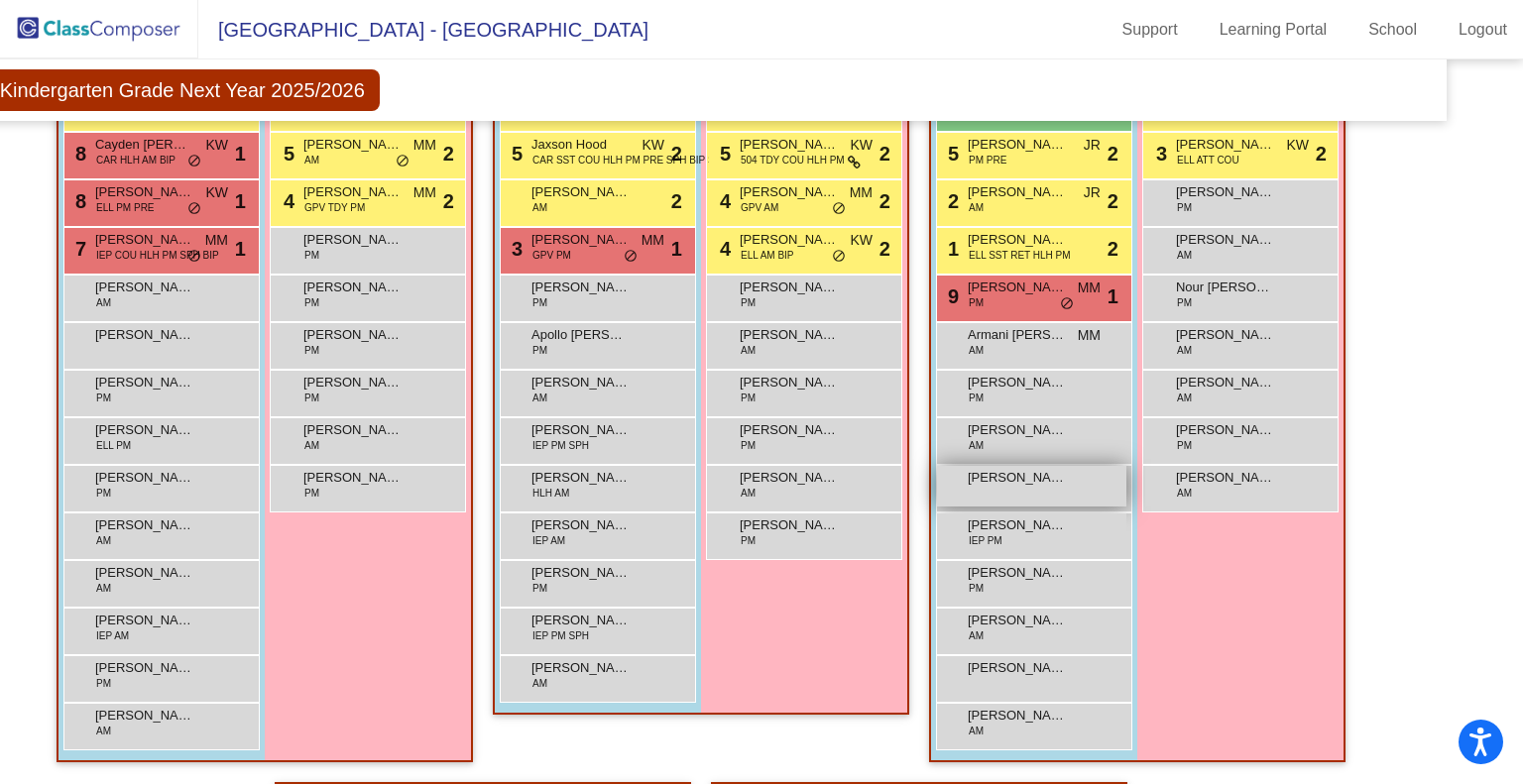 click on "[PERSON_NAME] lock do_not_disturb_alt" at bounding box center [1031, 486] 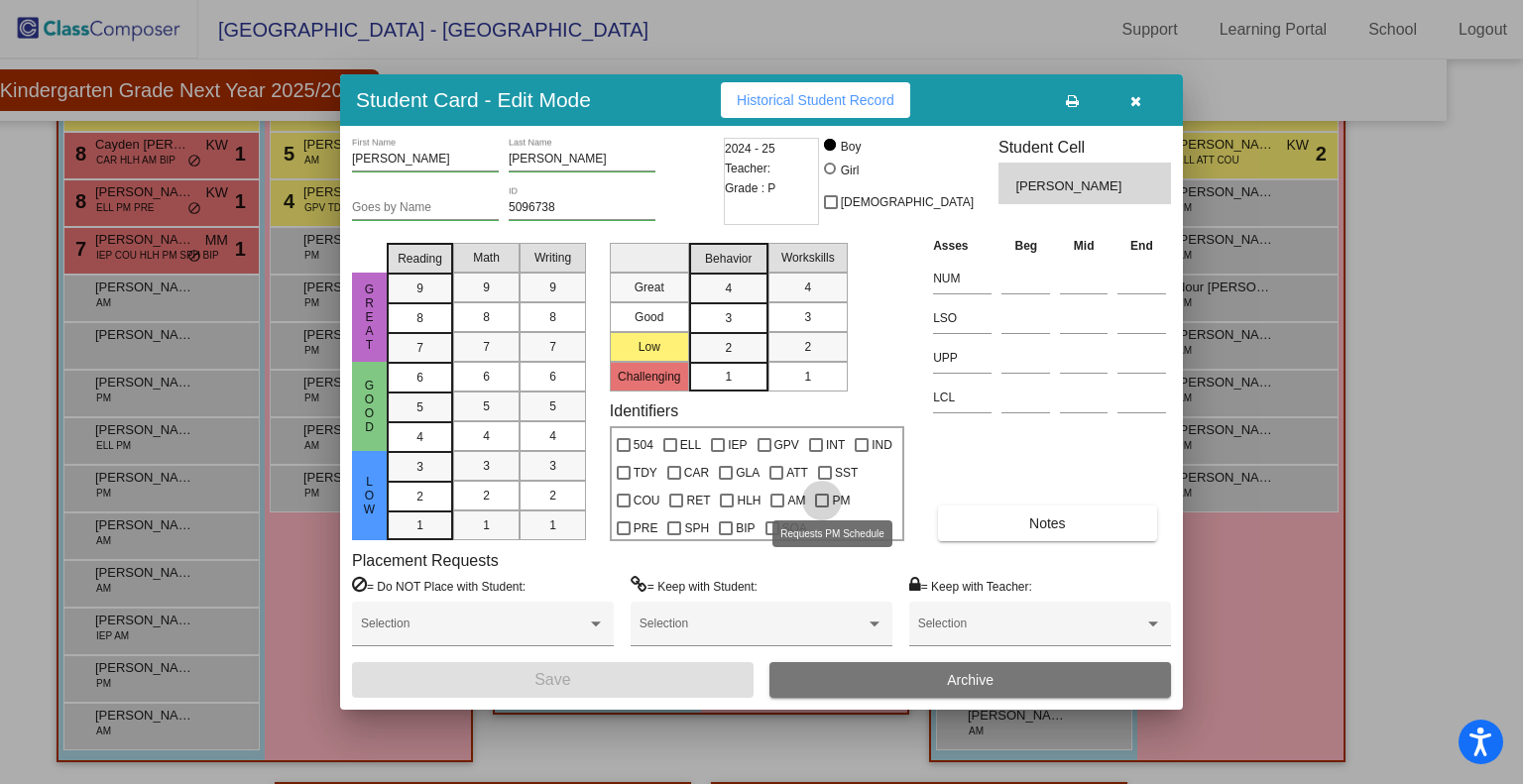 click at bounding box center (822, 501) 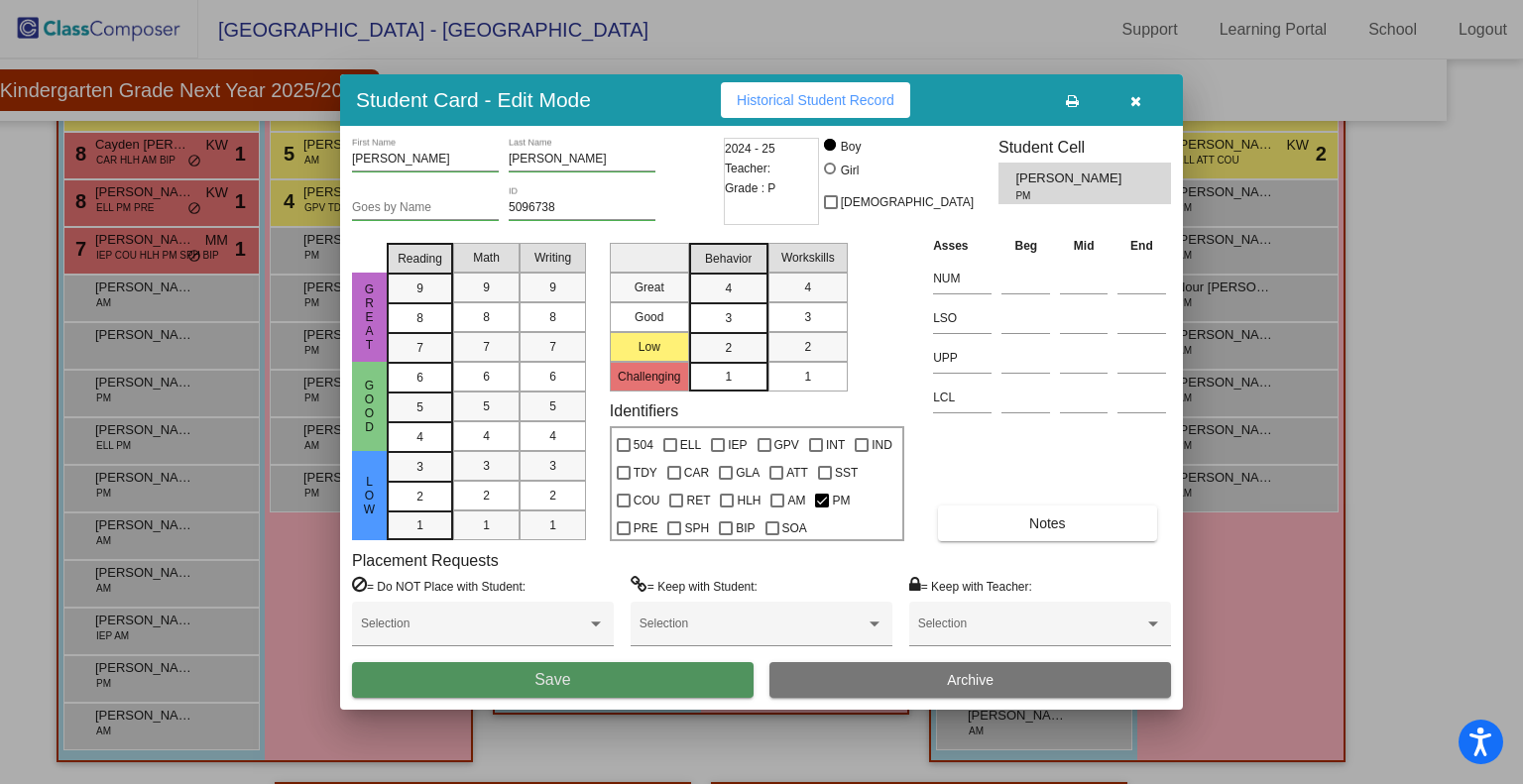 click on "Save" at bounding box center [552, 680] 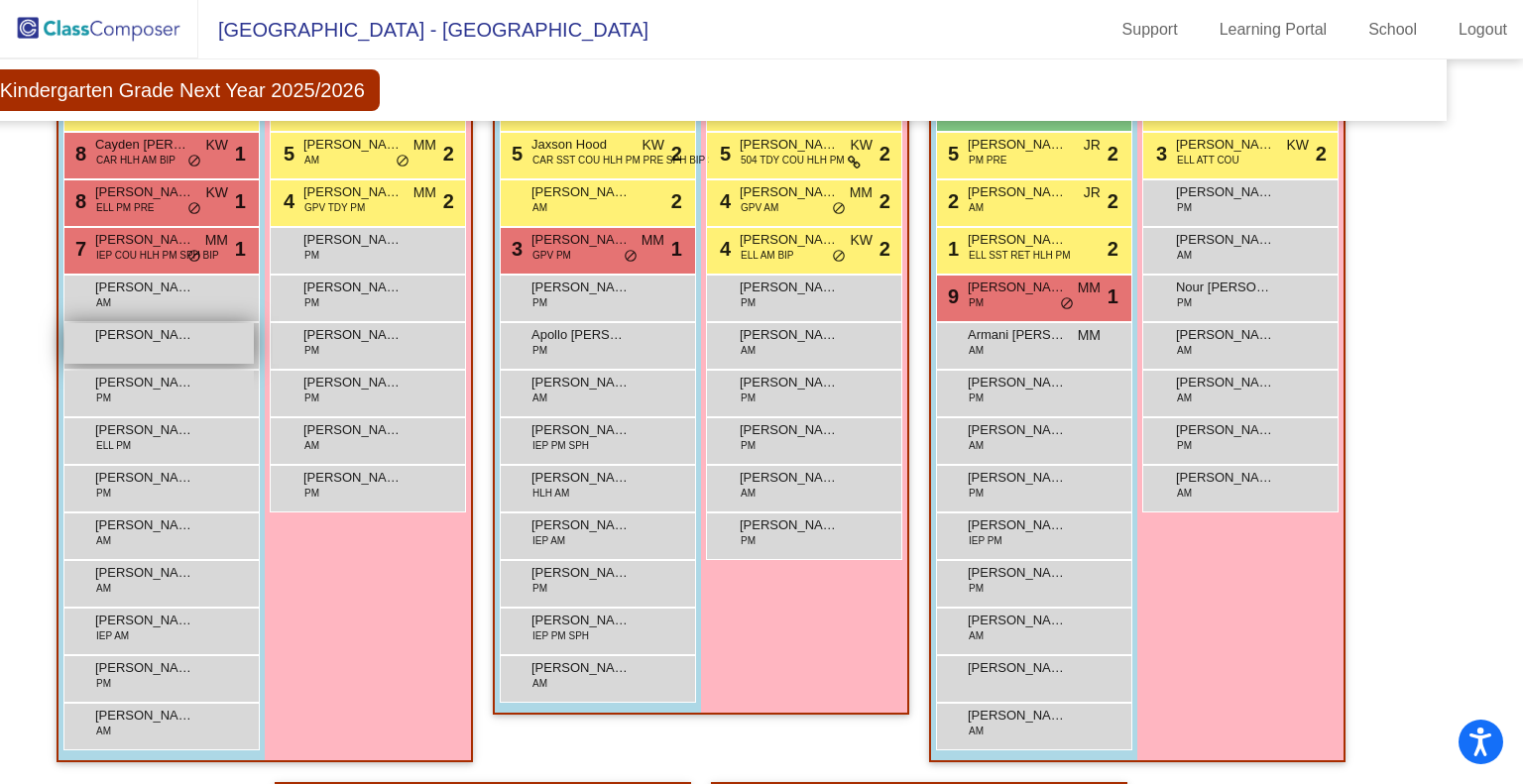 click on "[PERSON_NAME] lock do_not_disturb_alt" at bounding box center (159, 343) 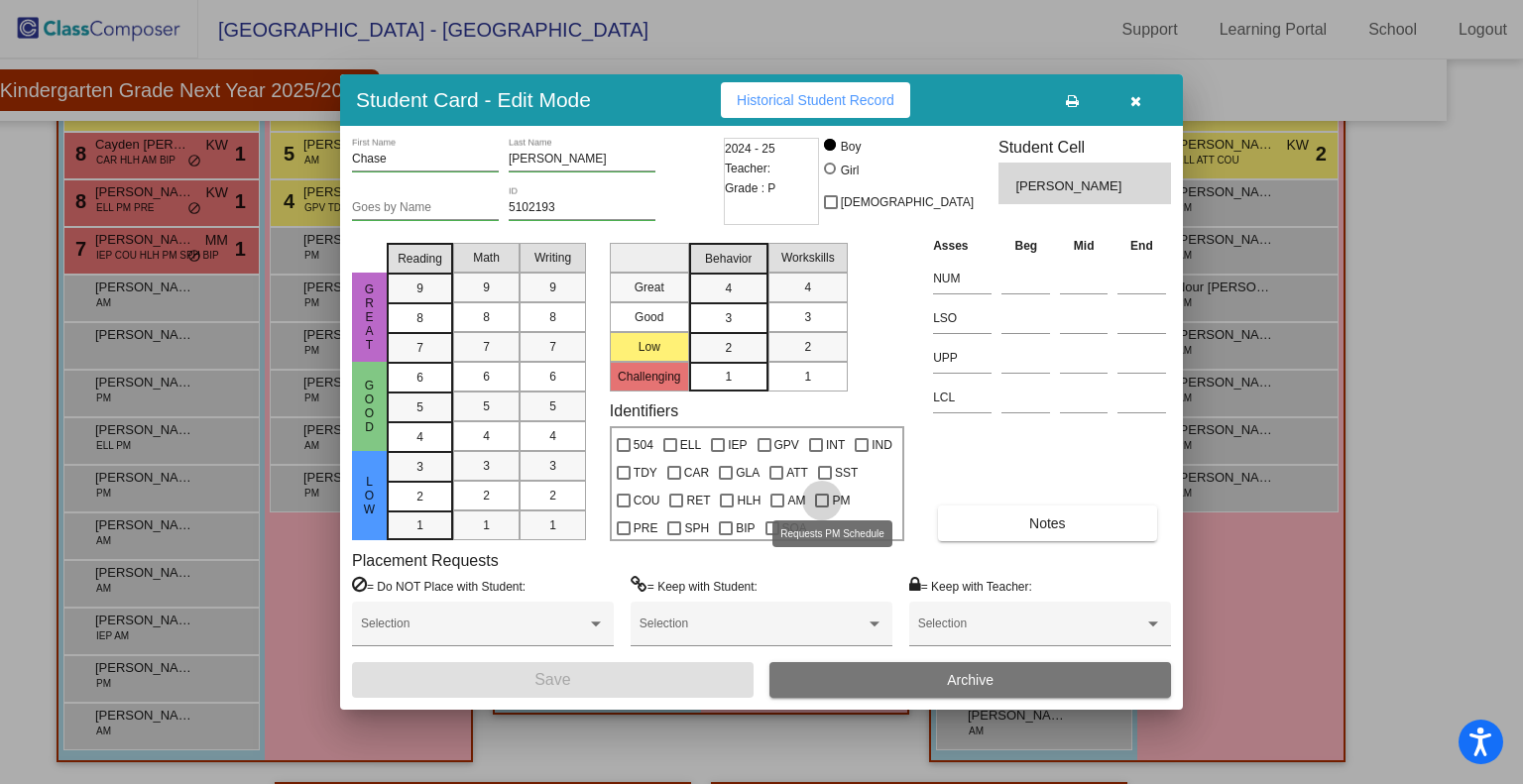 click at bounding box center [822, 501] 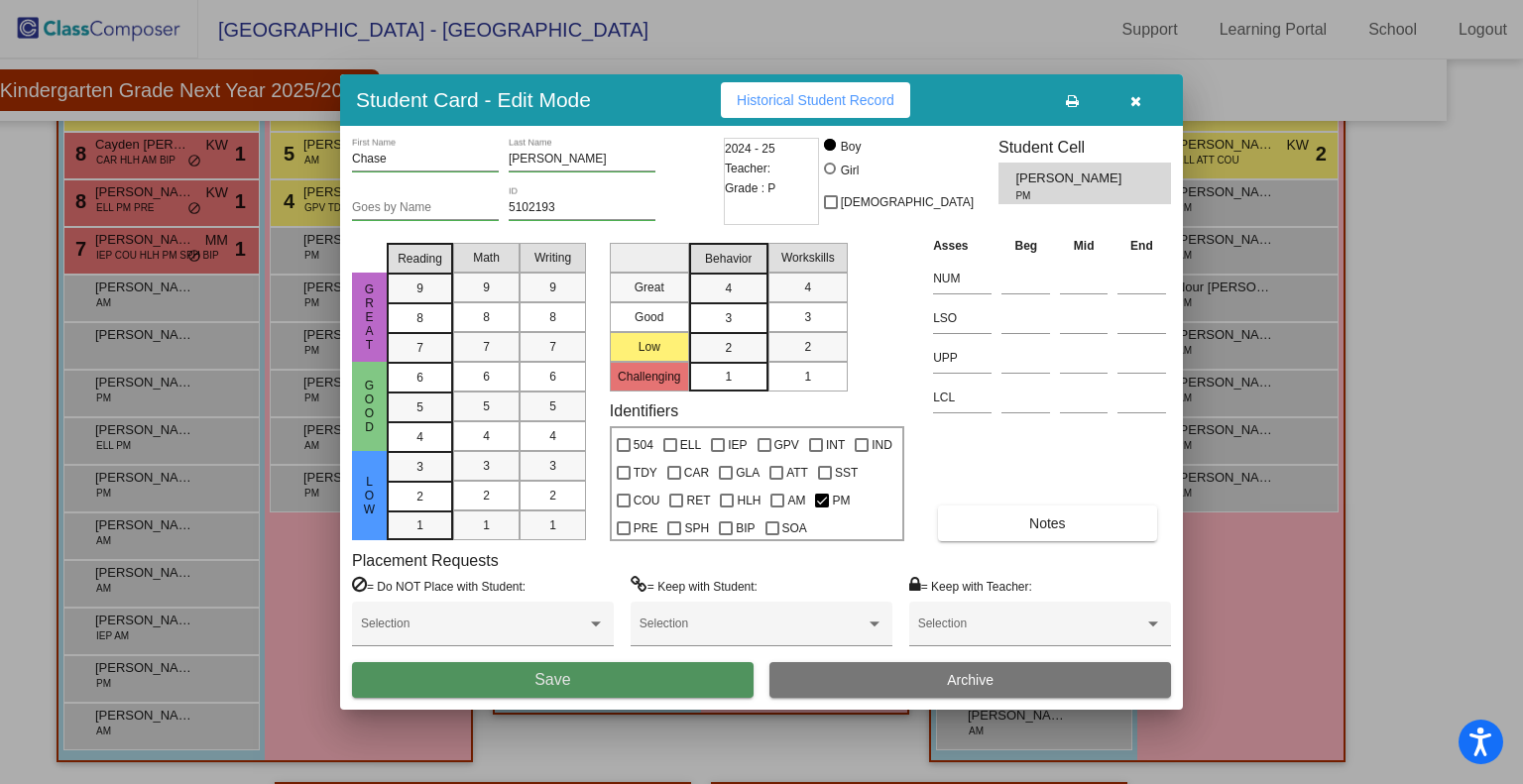 click on "Save" at bounding box center [552, 680] 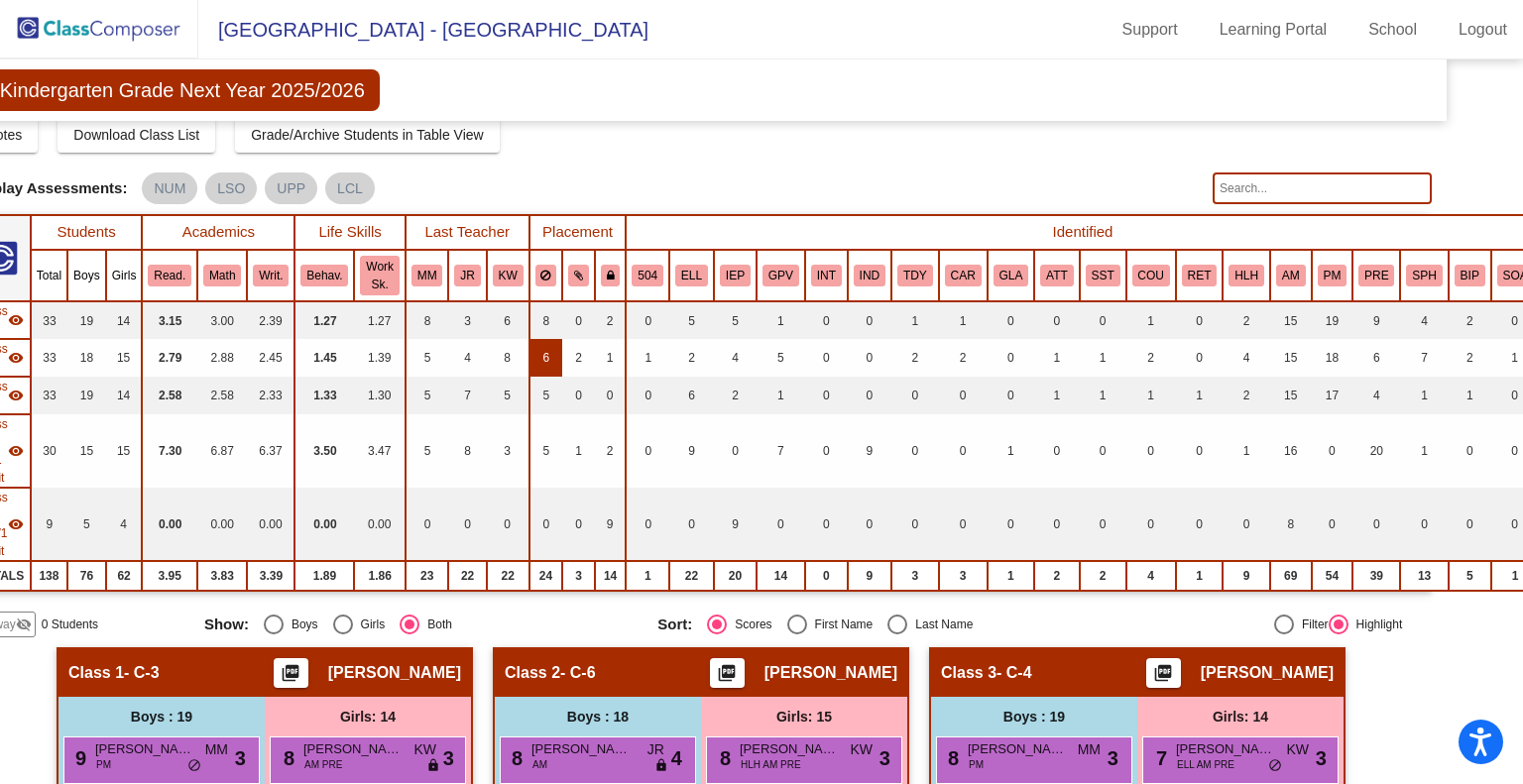 scroll, scrollTop: 113, scrollLeft: 0, axis: vertical 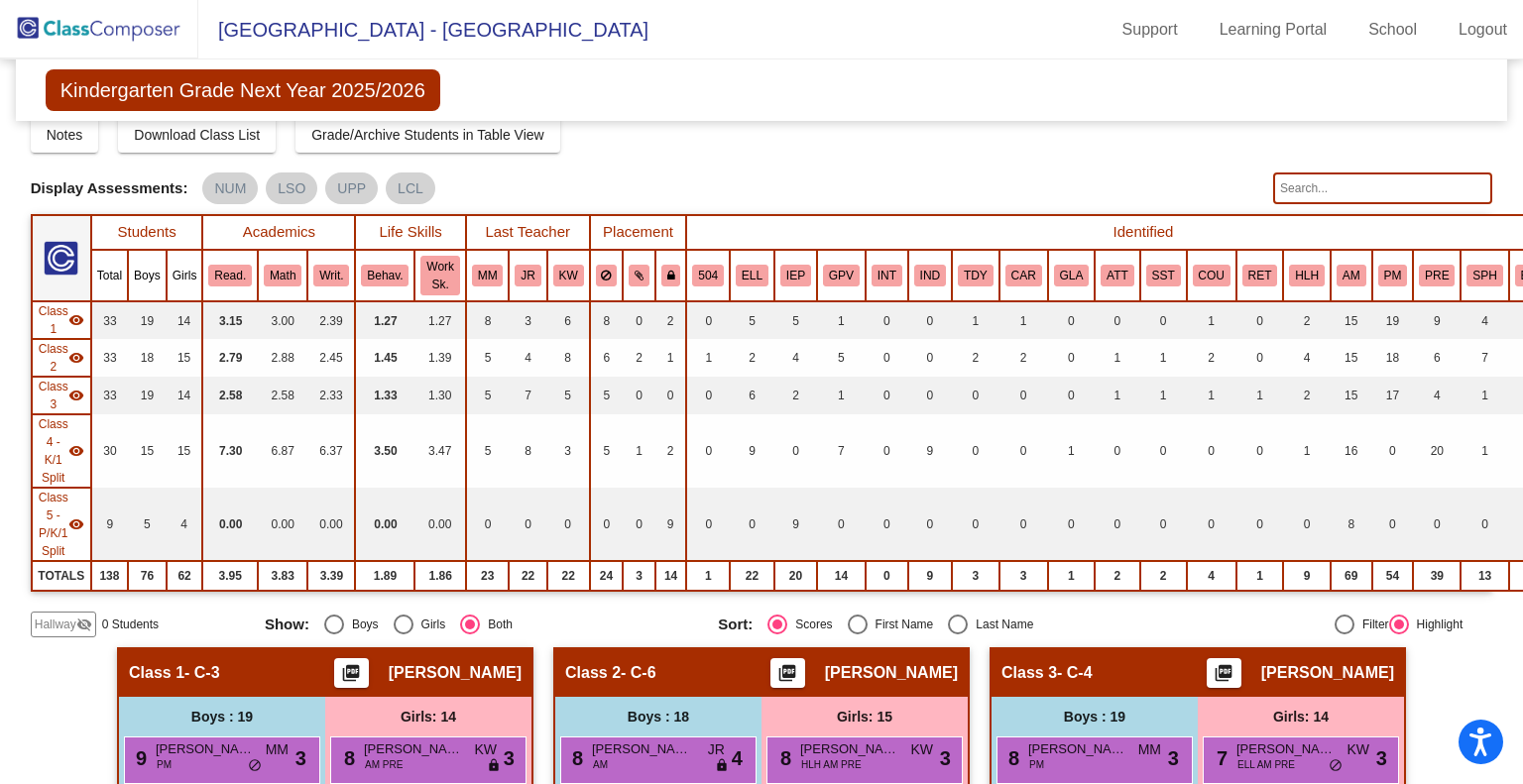 click on "Class 4 - K/1 Split" 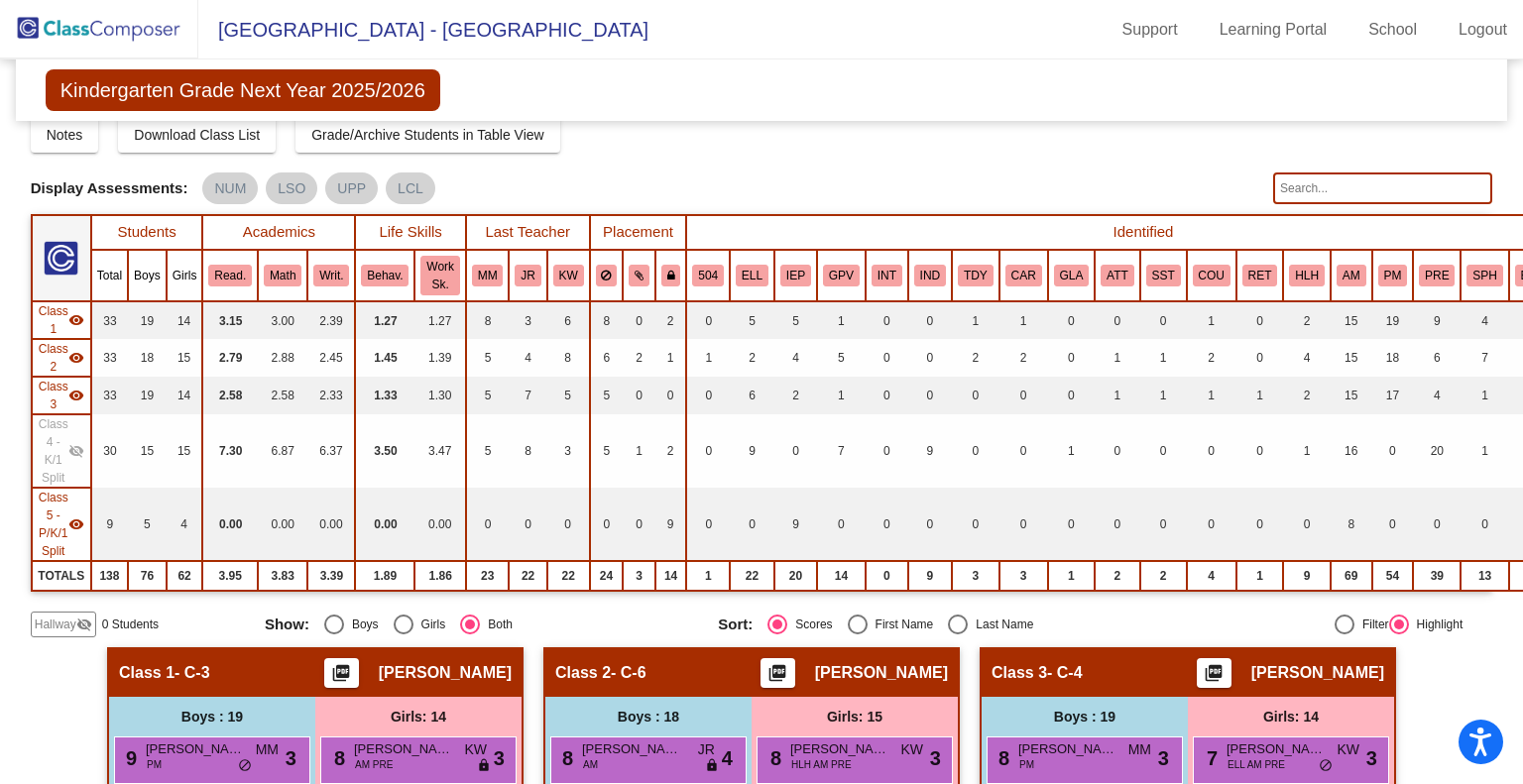 click on "Class 4 - K/1 Split" 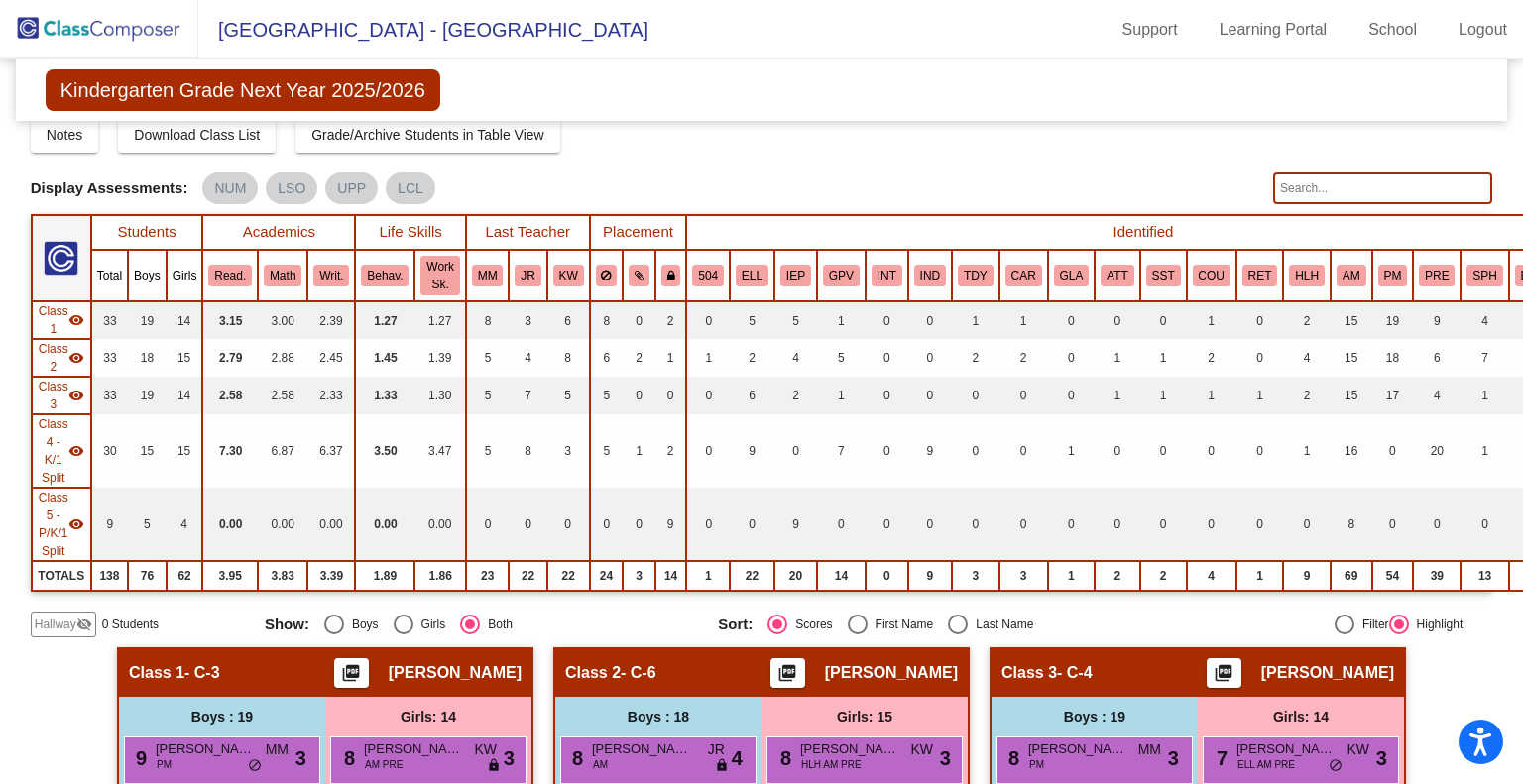 click on "visibility" 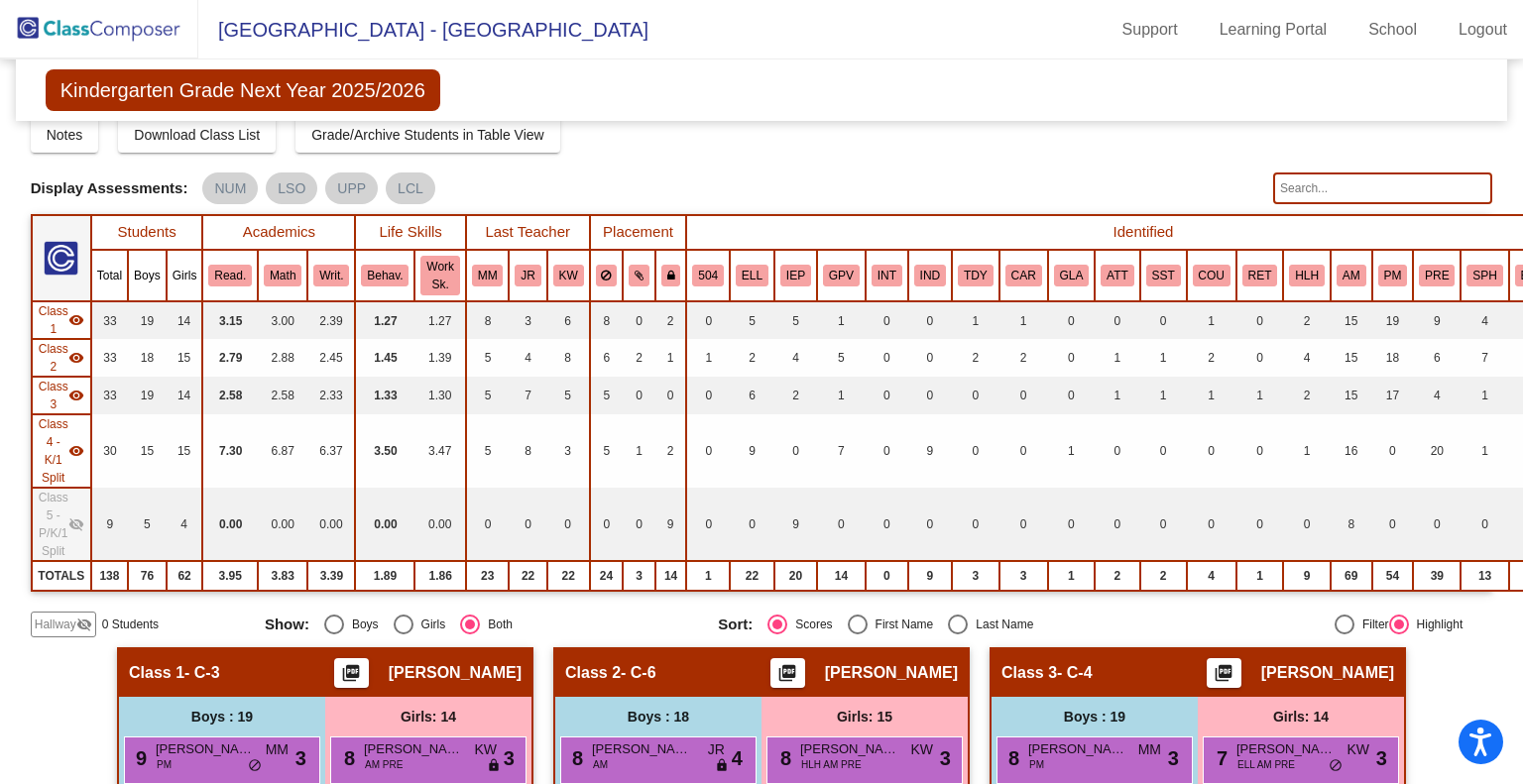 click on "visibility" 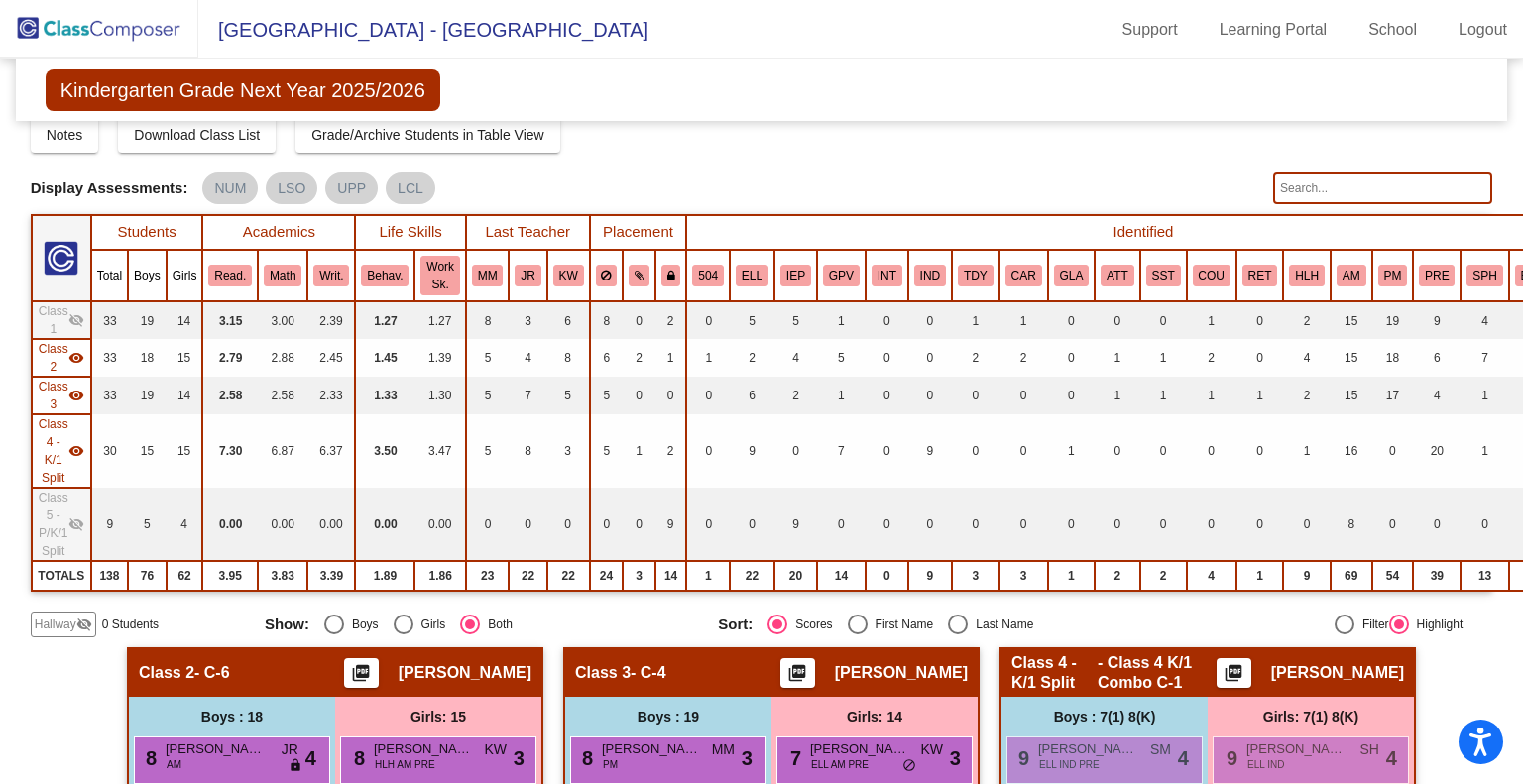 click on "Class 2" 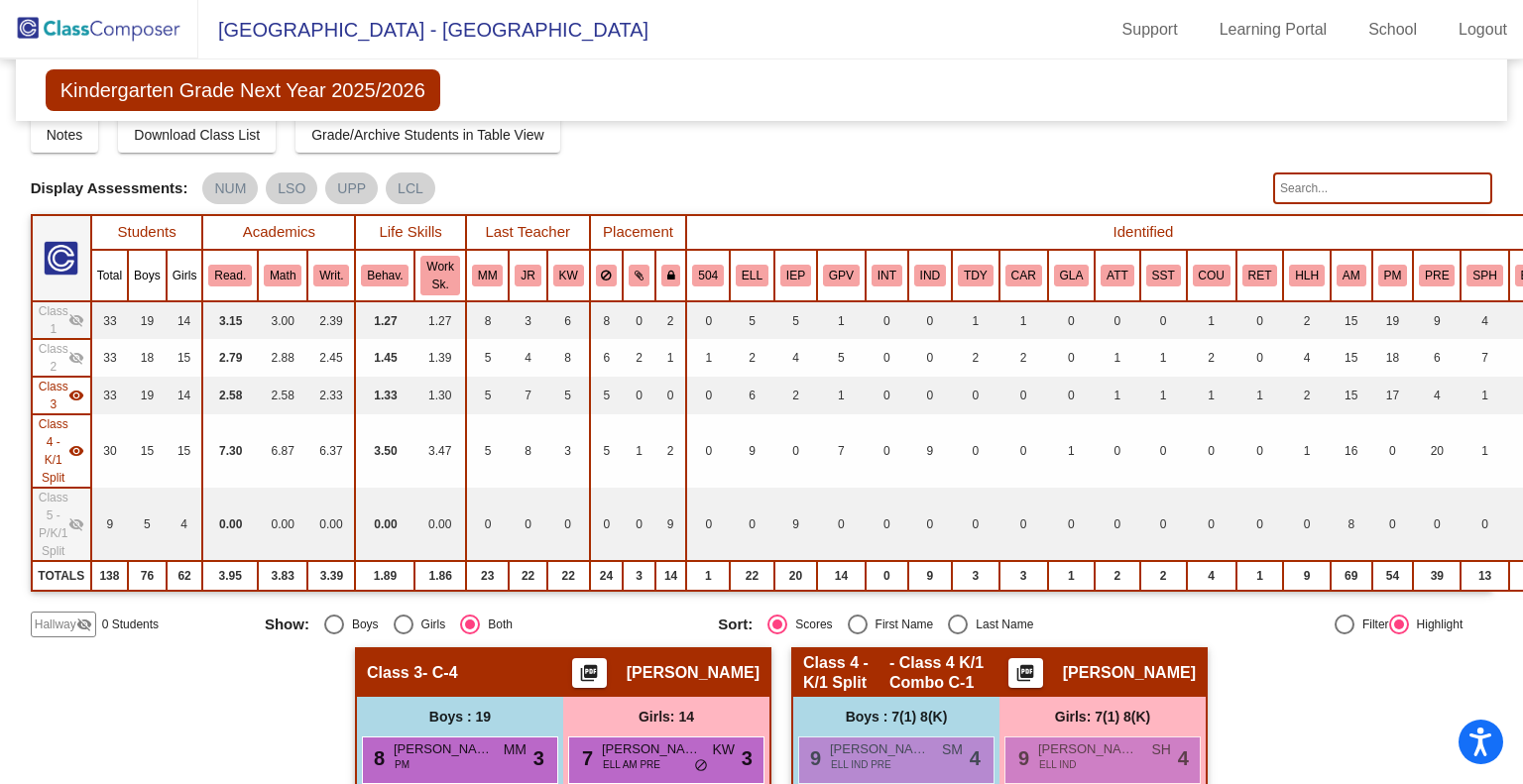 click on "Class 3" 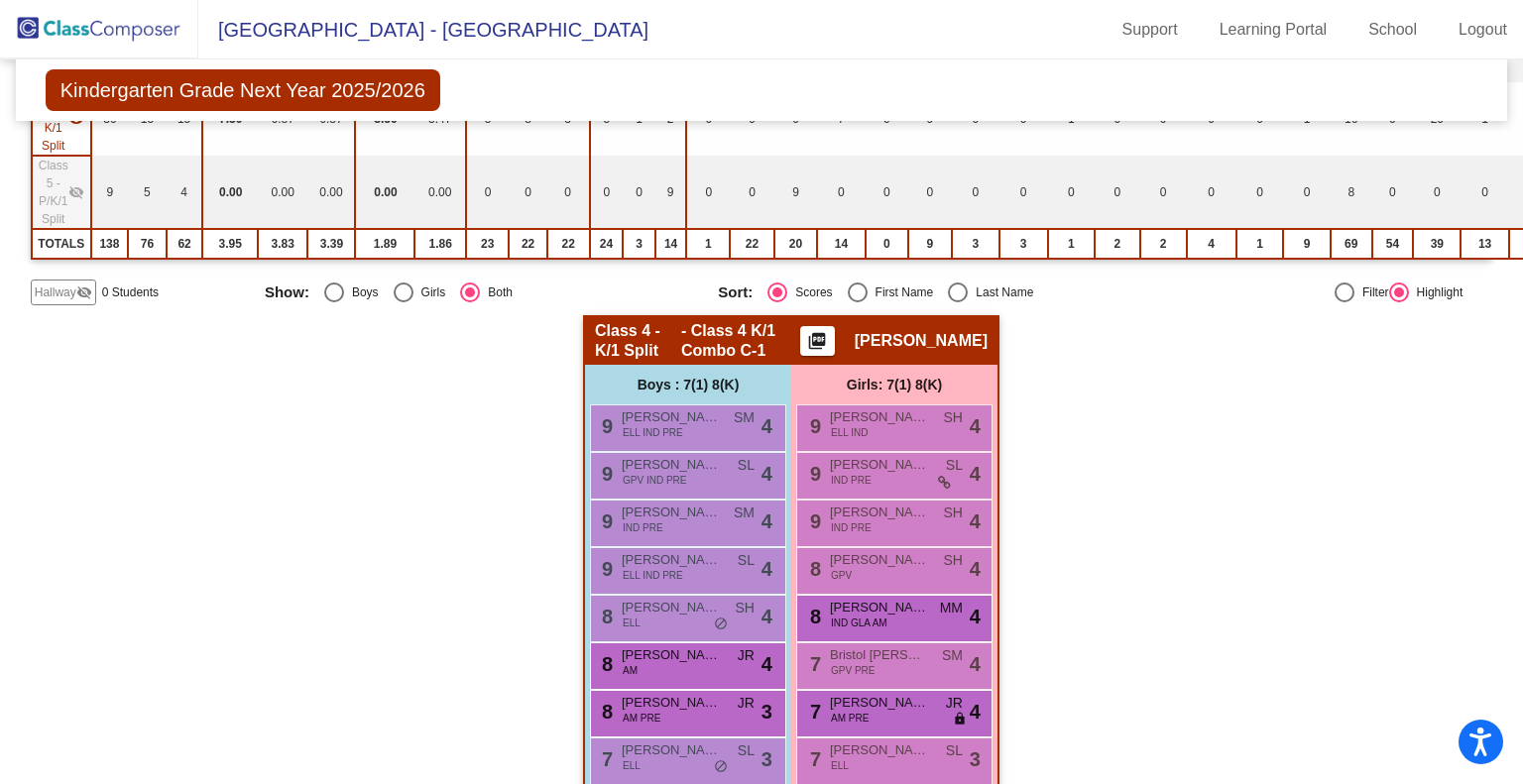 scroll, scrollTop: 442, scrollLeft: 0, axis: vertical 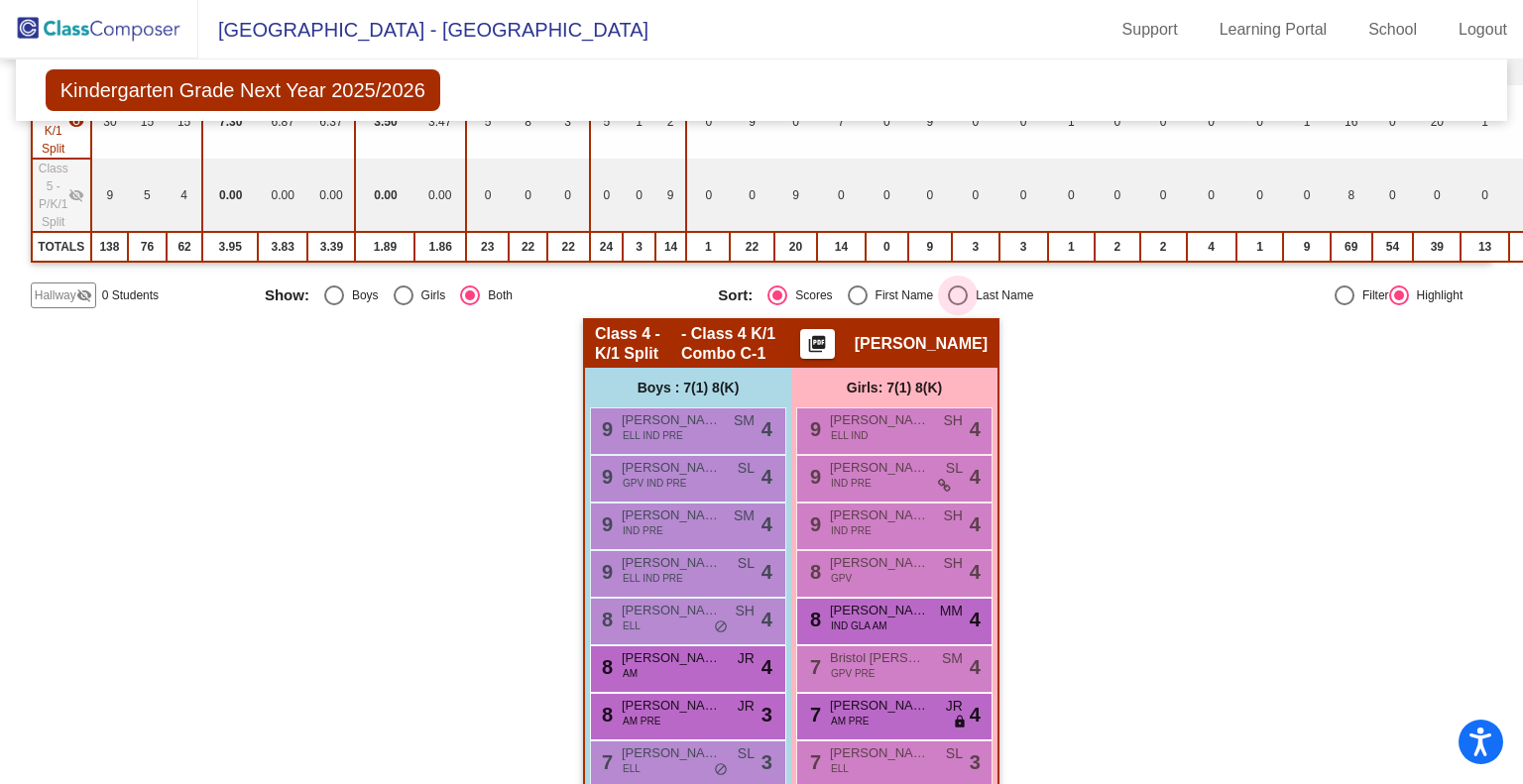 click at bounding box center (958, 295) 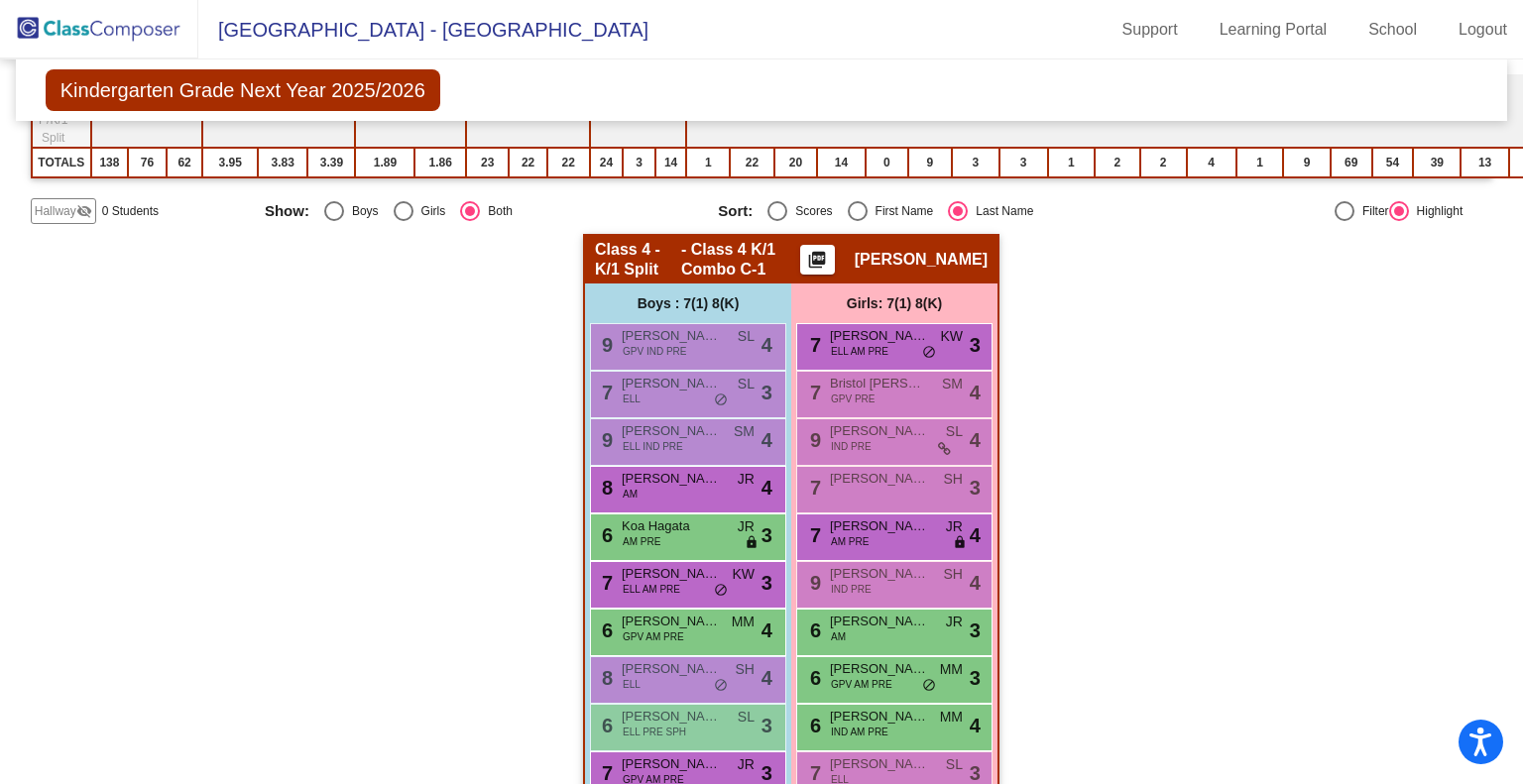 scroll, scrollTop: 543, scrollLeft: 0, axis: vertical 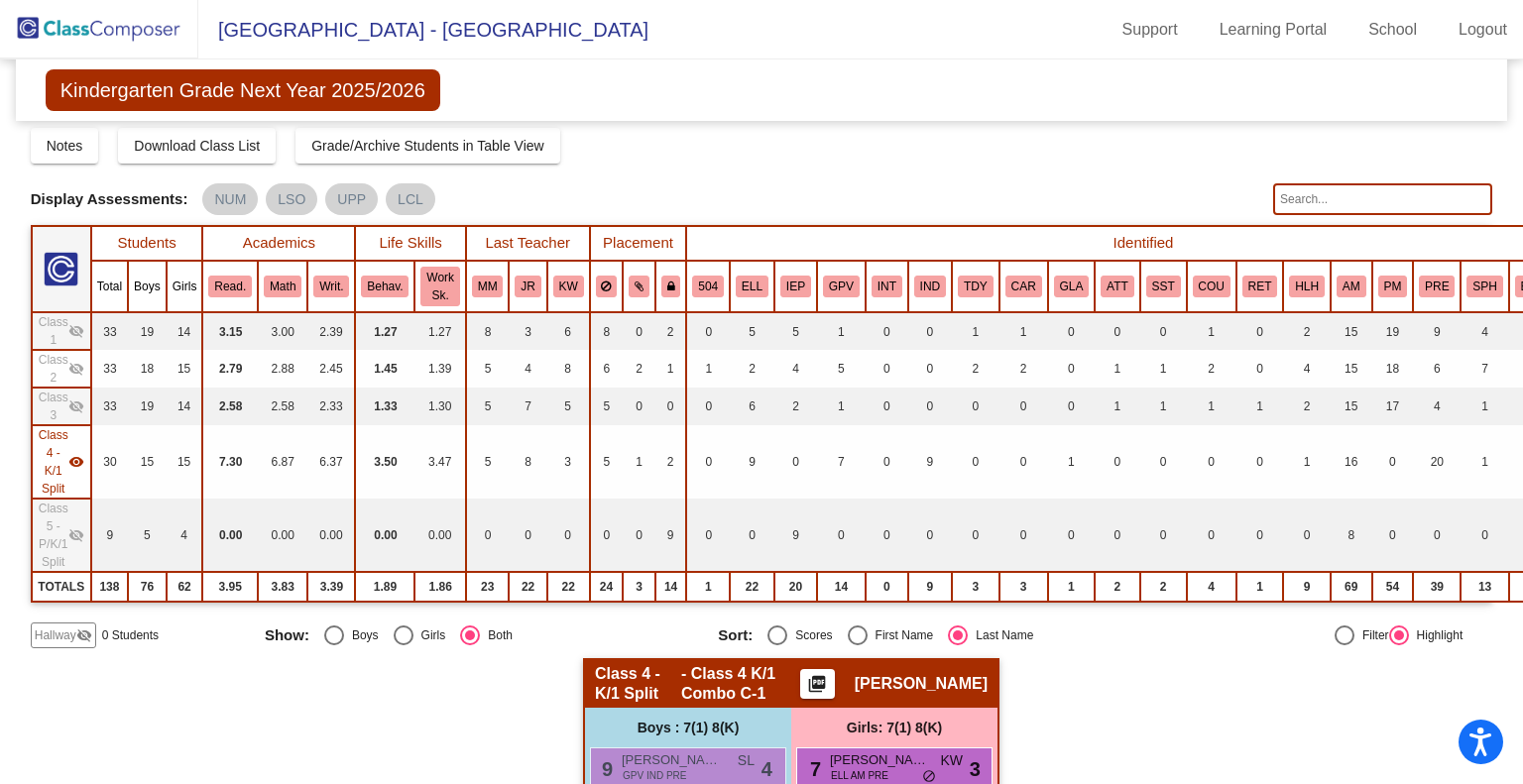click on "Class 1" 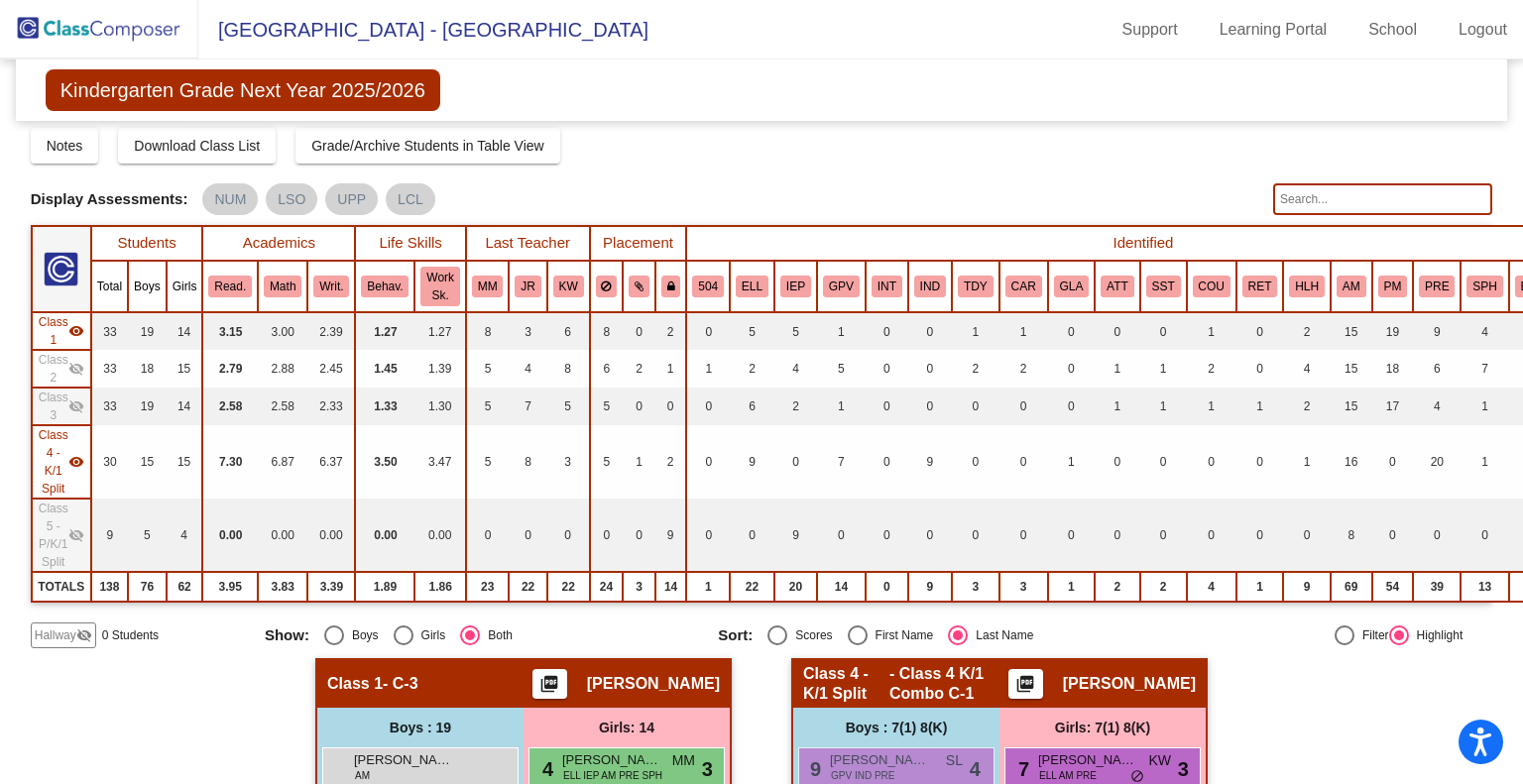 click on "Class 2" 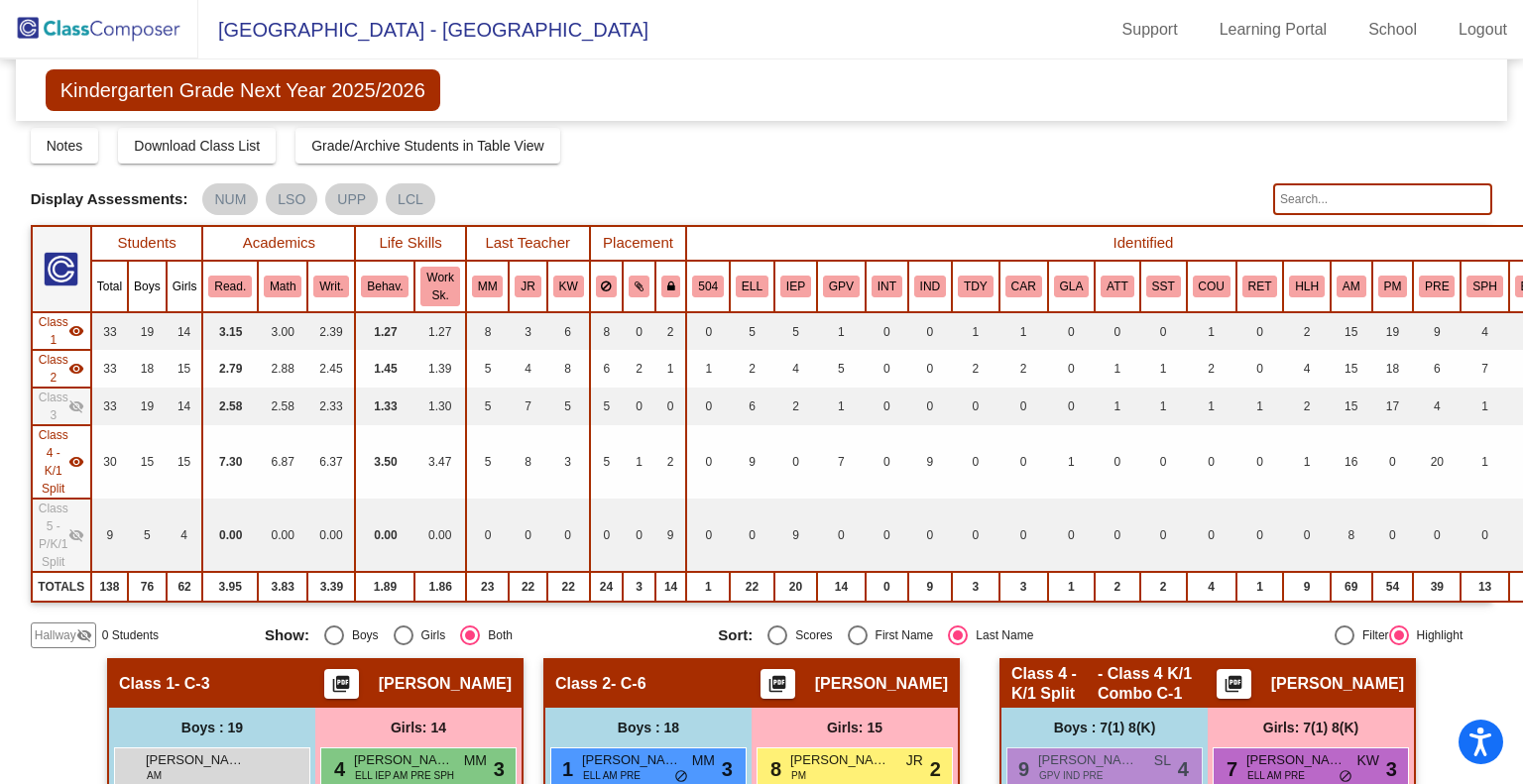 click on "Class 3" 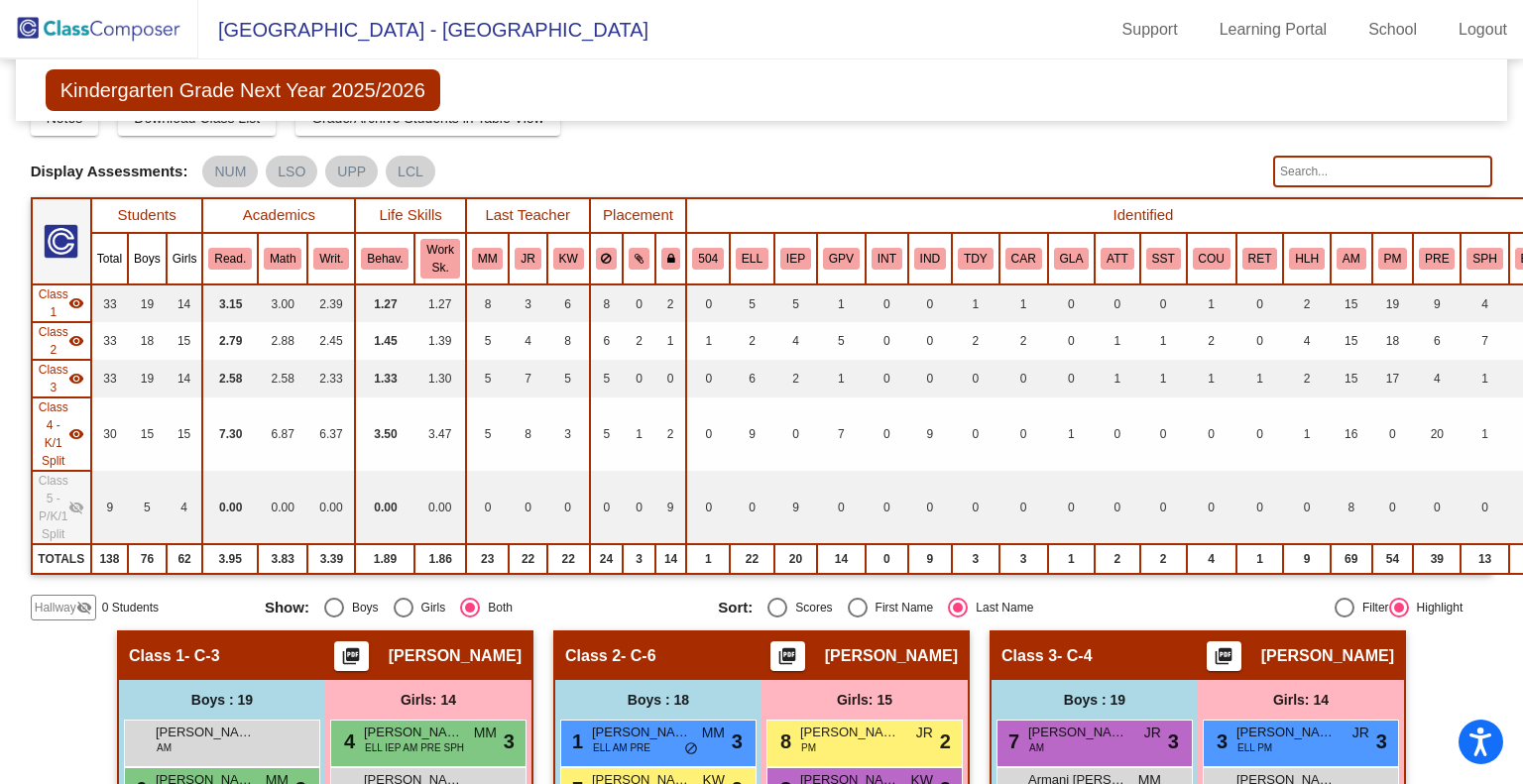 scroll, scrollTop: 0, scrollLeft: 0, axis: both 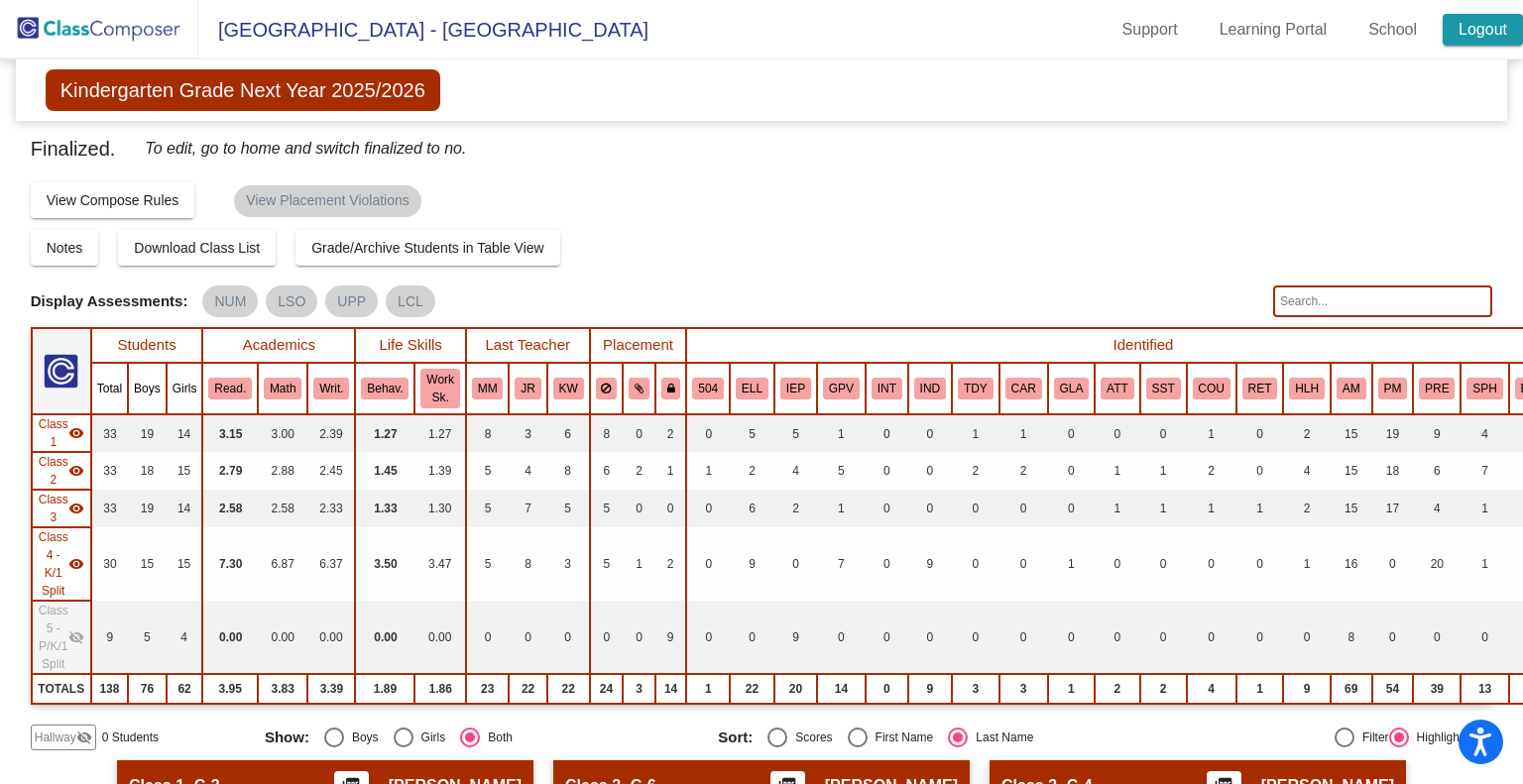 click on "Logout" 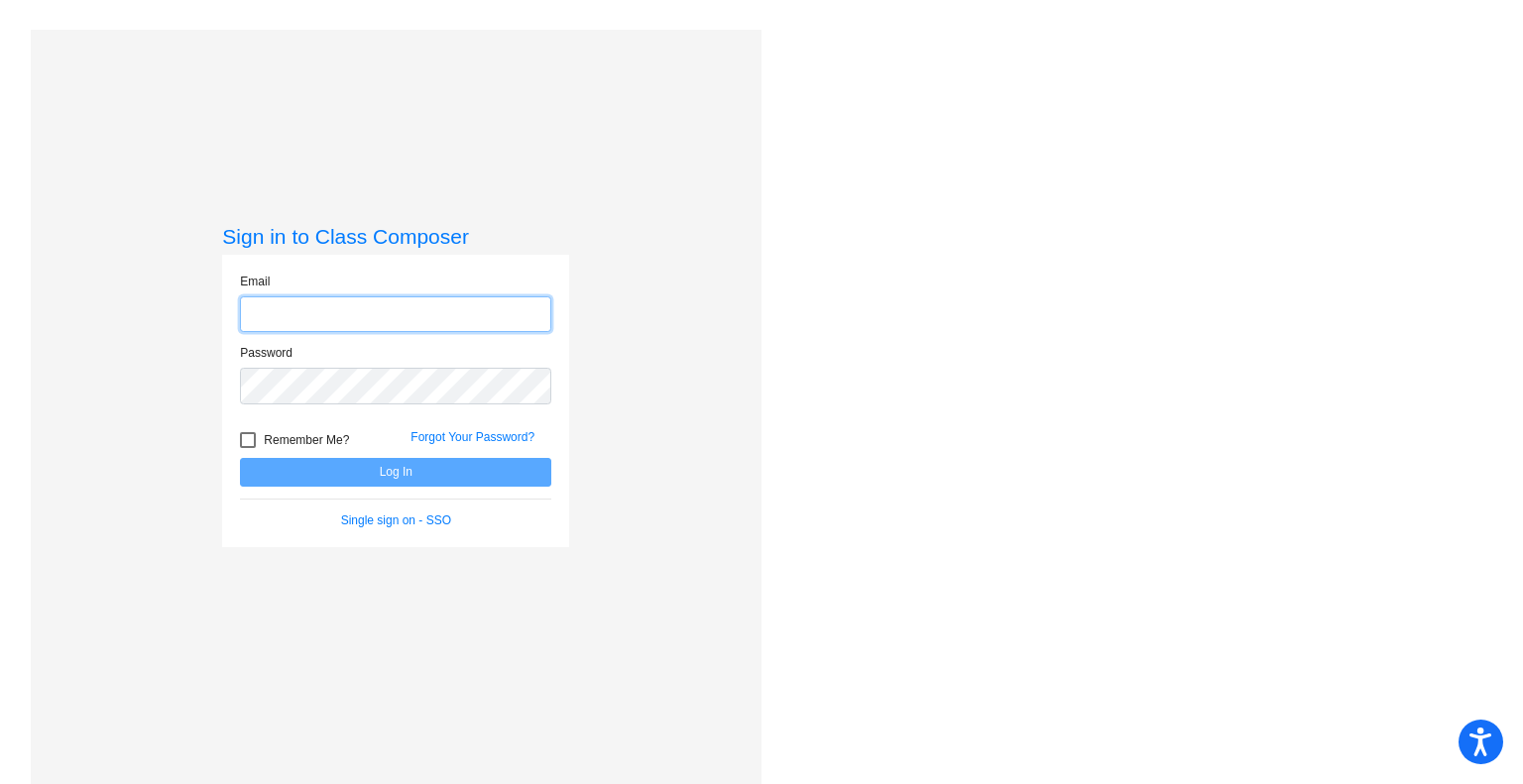 type on "[EMAIL_ADDRESS][DOMAIN_NAME]" 